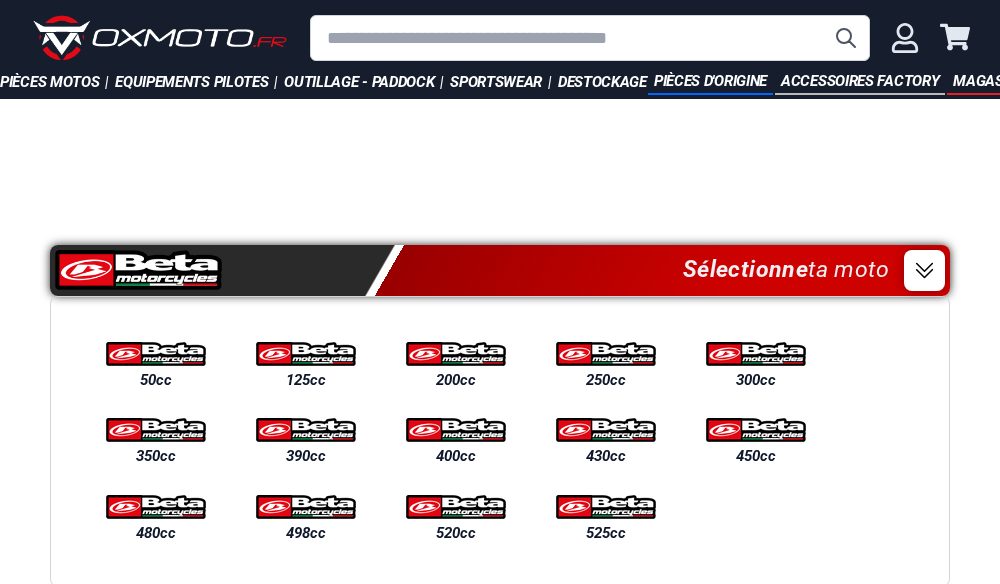 scroll, scrollTop: 0, scrollLeft: 0, axis: both 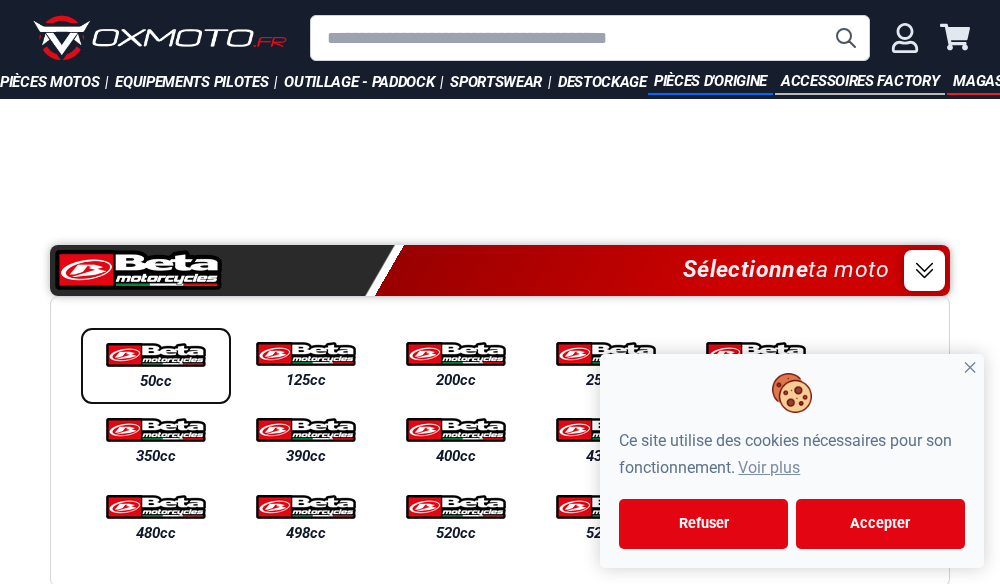 click at bounding box center [156, 355] 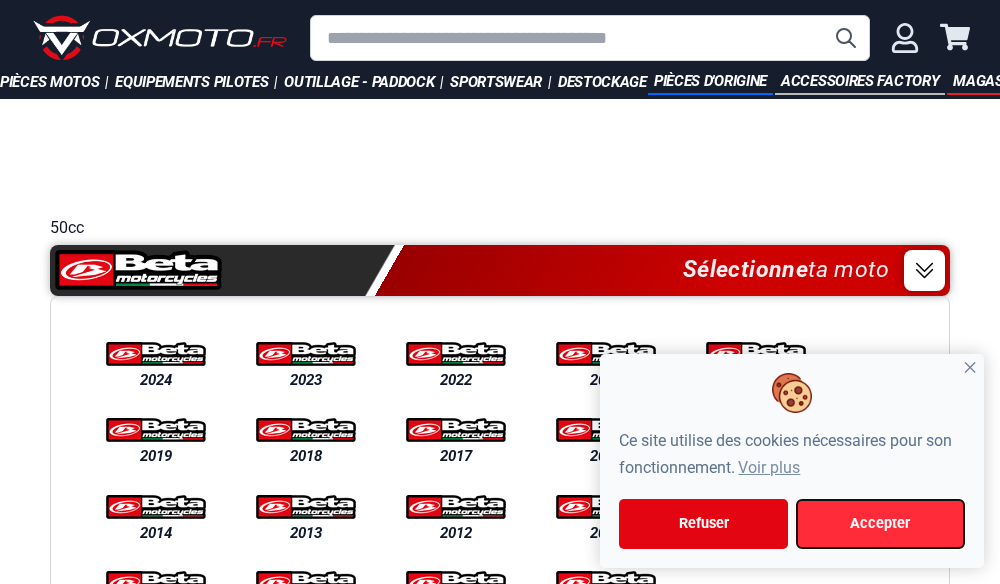 click on "Accepter" at bounding box center (880, 524) 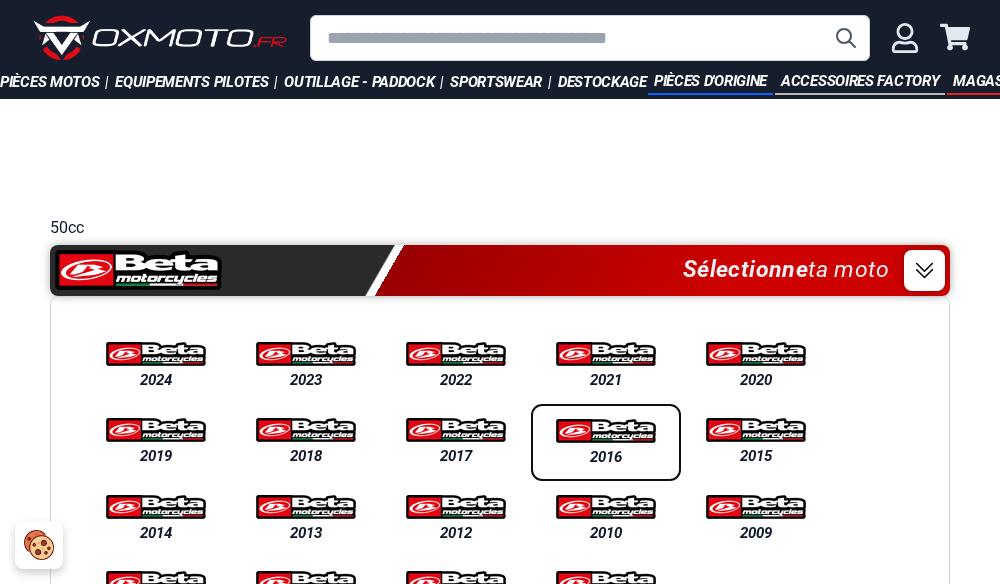 click at bounding box center [606, 431] 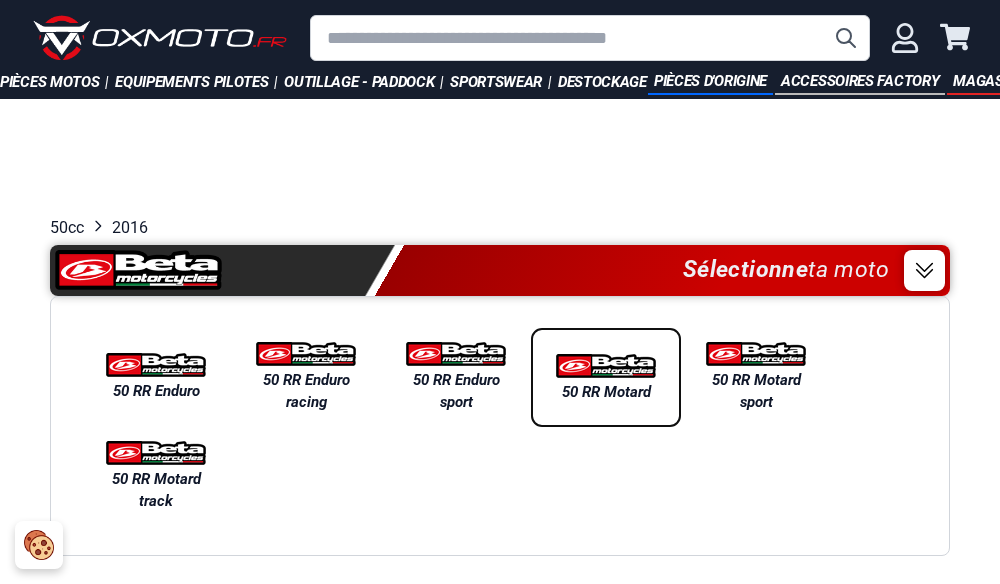 click at bounding box center (606, 366) 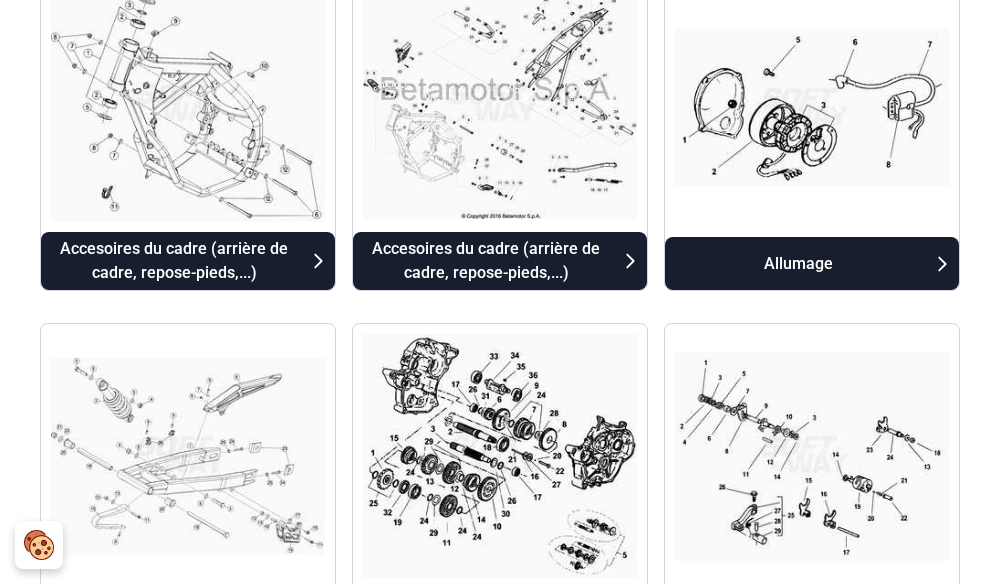 scroll, scrollTop: 800, scrollLeft: 0, axis: vertical 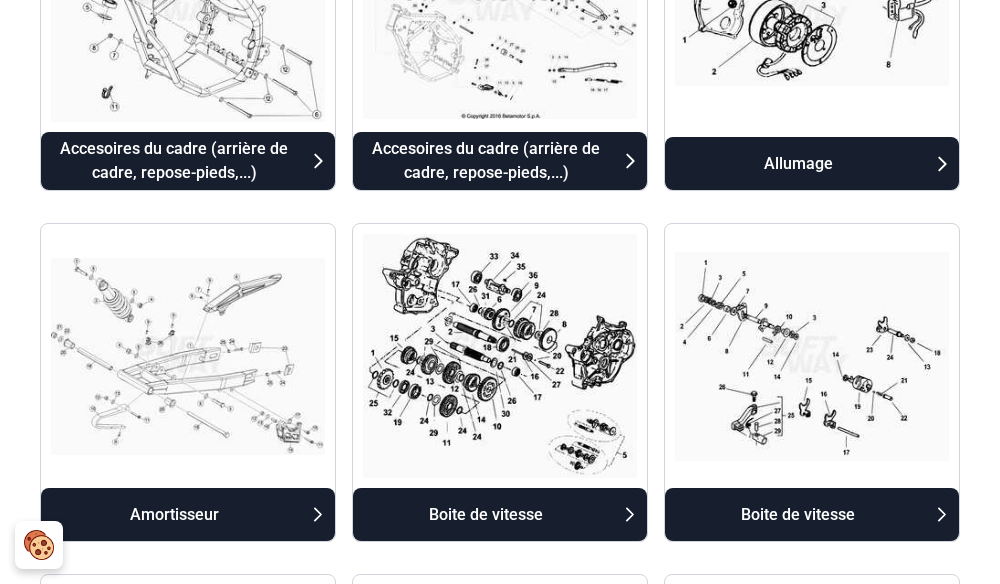 click at bounding box center (188, 1075) 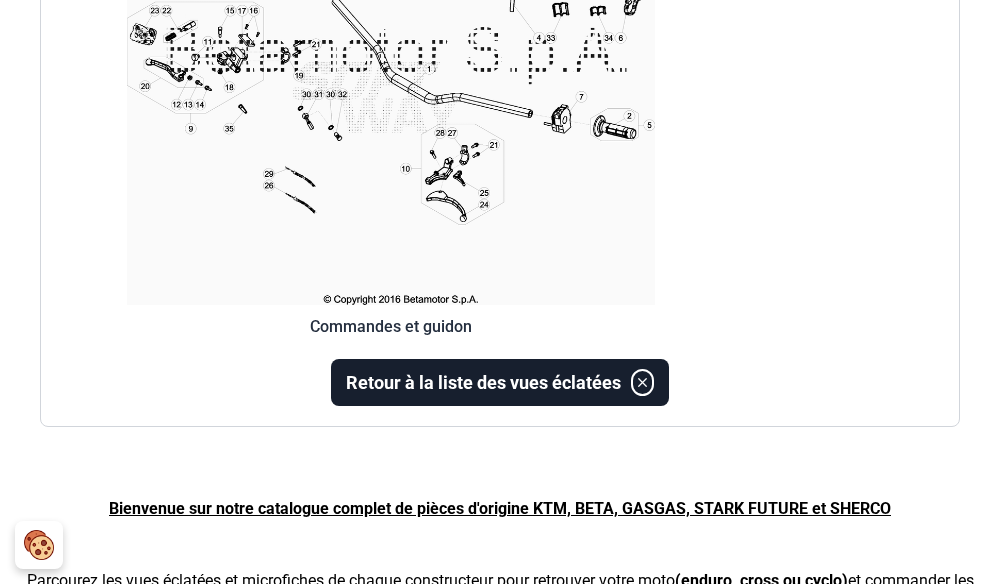 scroll, scrollTop: 166, scrollLeft: 0, axis: vertical 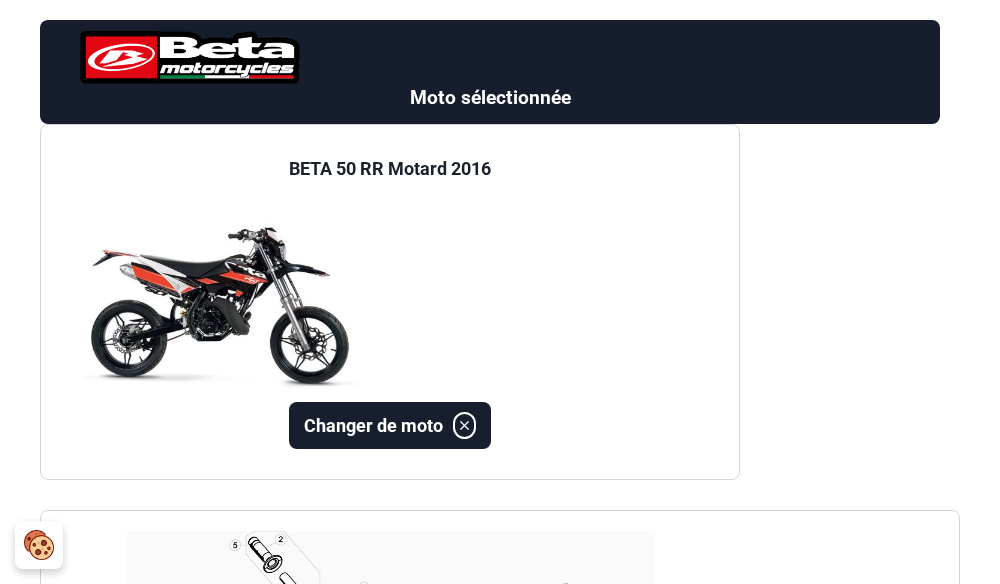 click at bounding box center (391, 735) 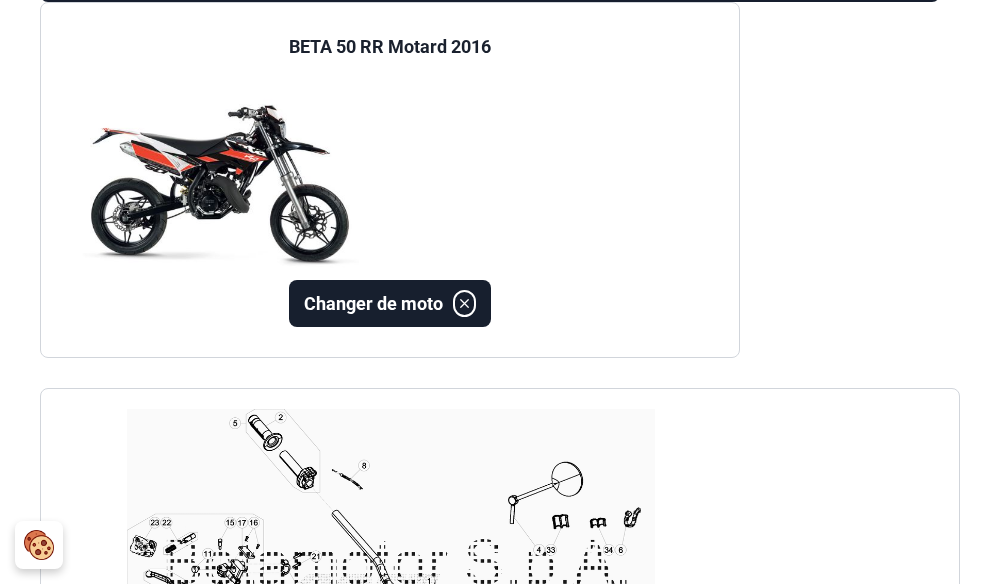 scroll, scrollTop: 266, scrollLeft: 0, axis: vertical 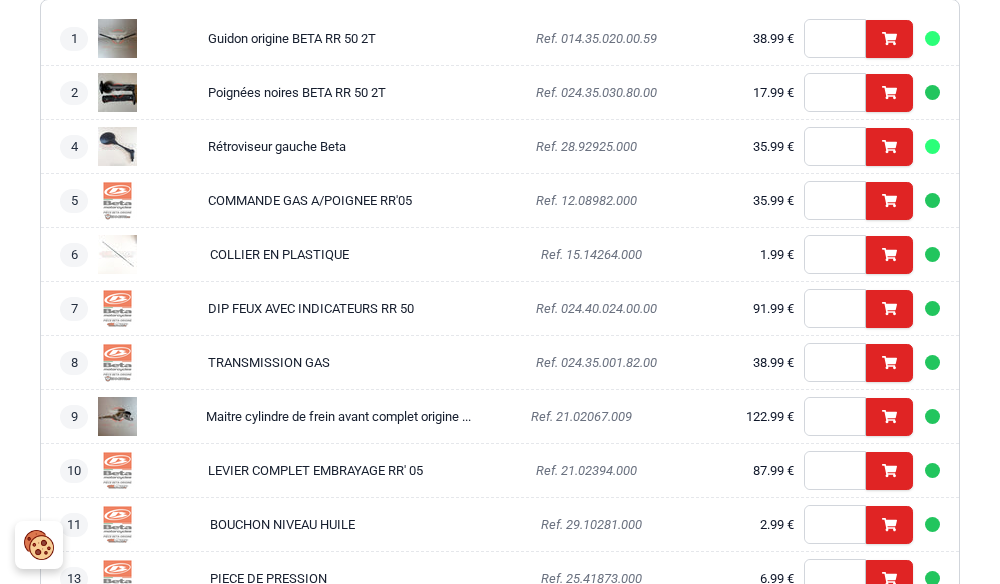 click at bounding box center [391, -347] 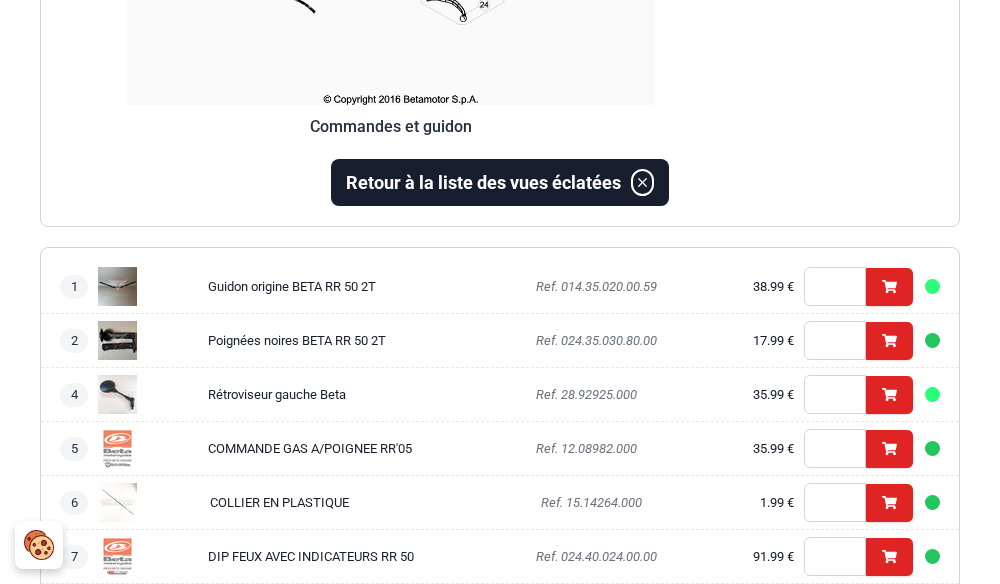 scroll, scrollTop: 948, scrollLeft: 0, axis: vertical 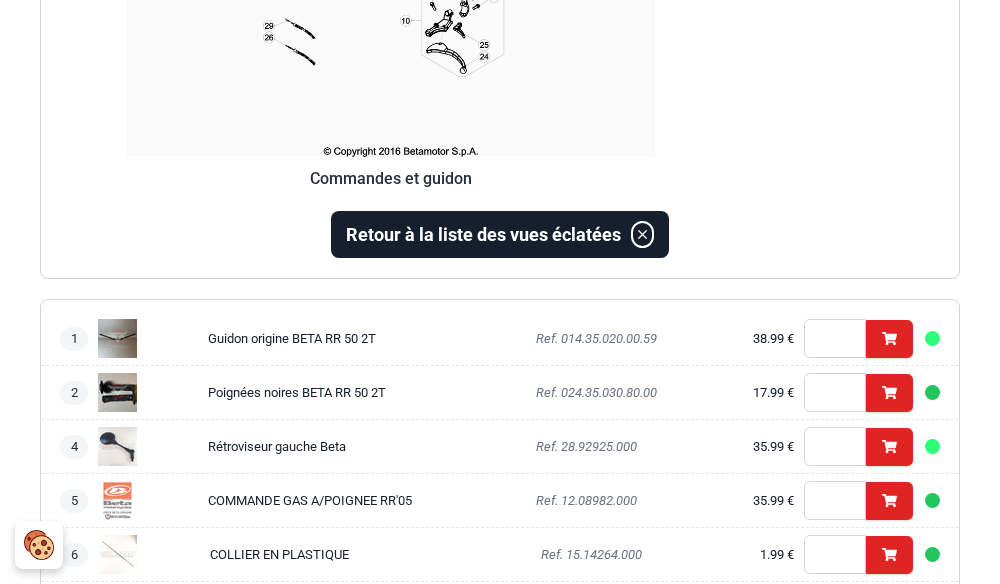 click at bounding box center (391, -47) 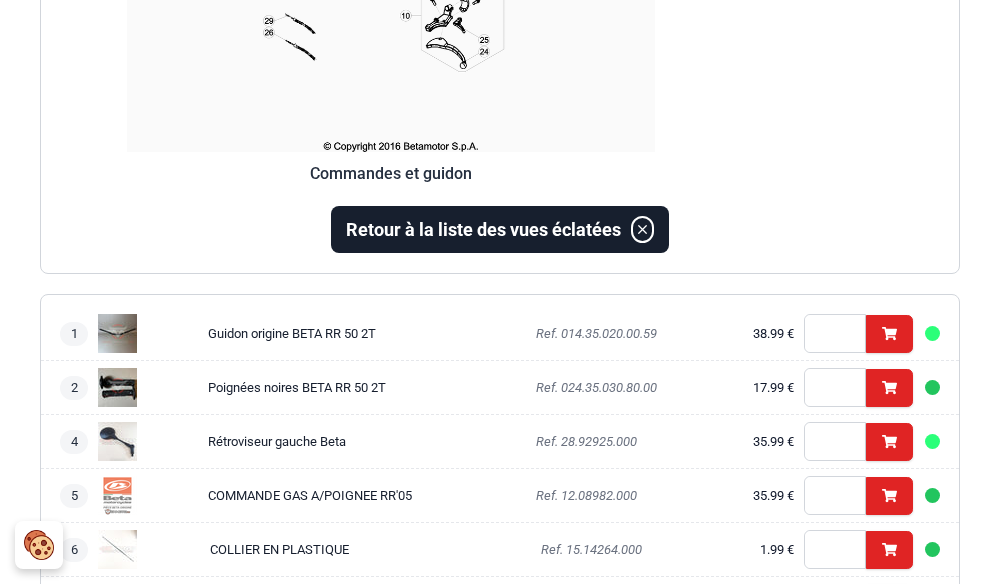 scroll, scrollTop: 948, scrollLeft: 0, axis: vertical 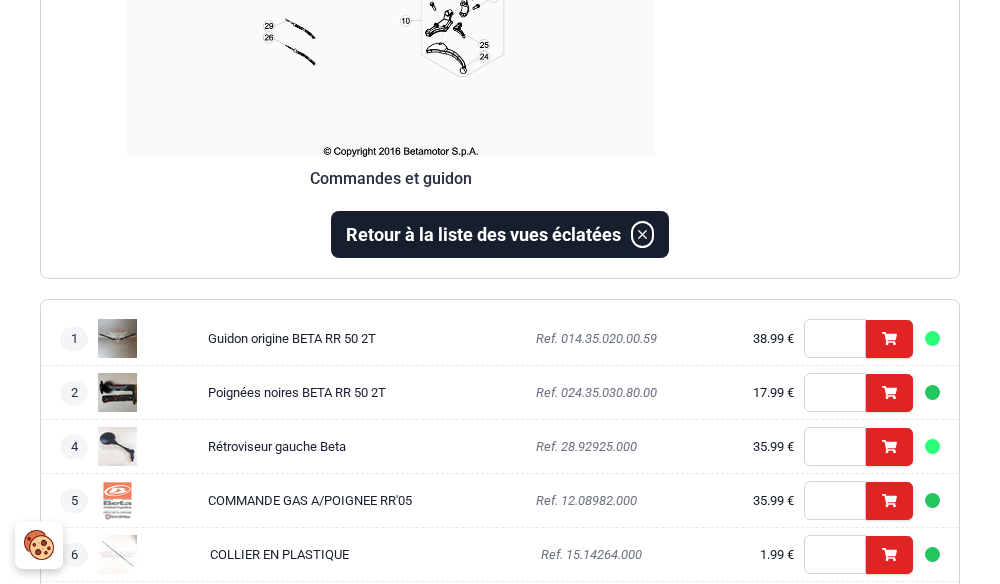 click at bounding box center [391, -47] 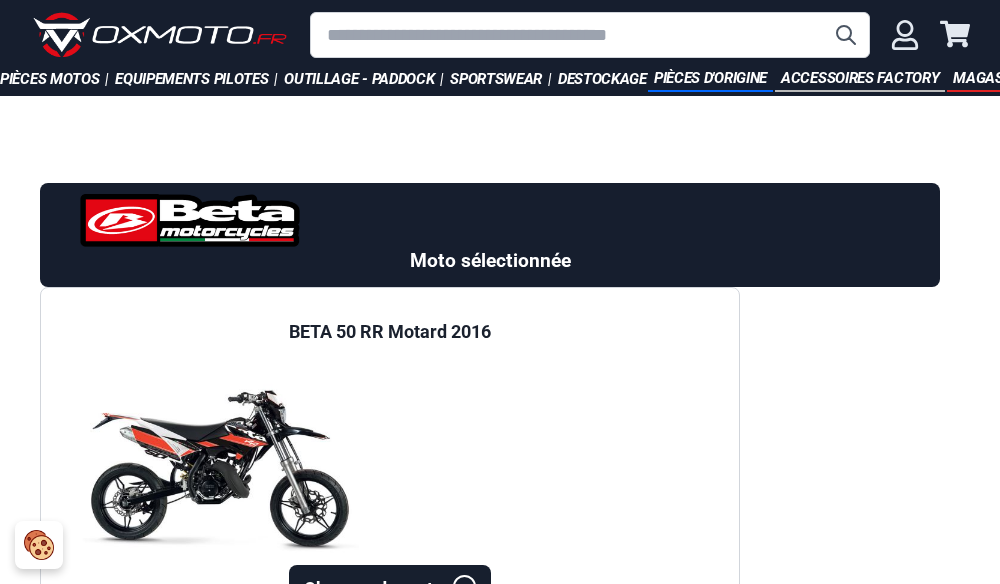 scroll, scrollTop: 0, scrollLeft: 0, axis: both 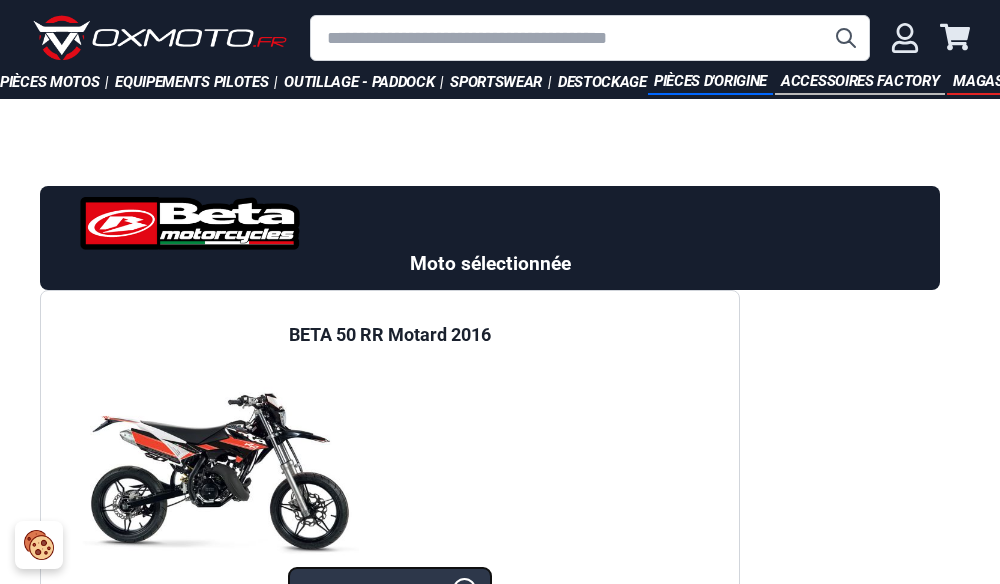 click on "Changer de moto" at bounding box center (373, 591) 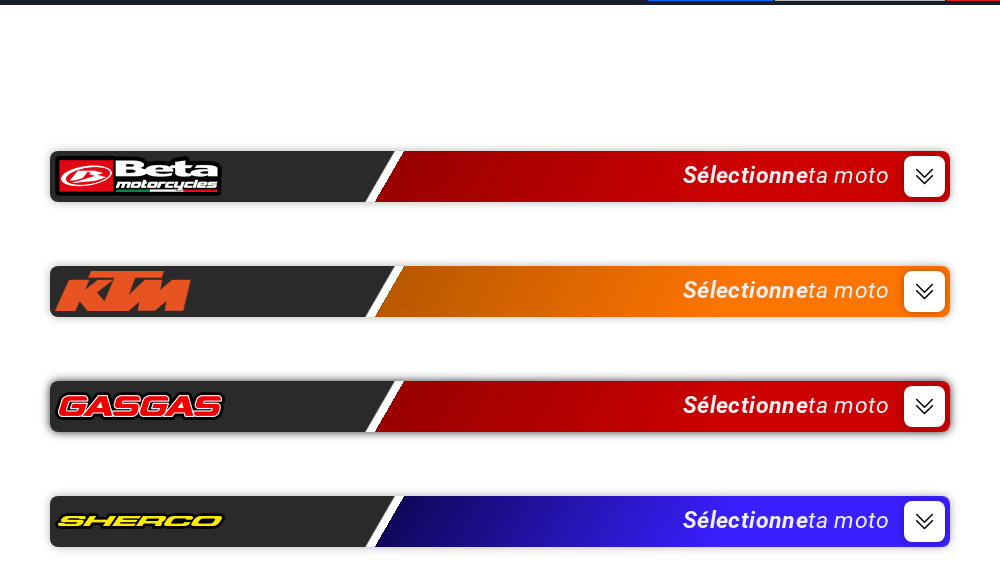 scroll, scrollTop: 0, scrollLeft: 0, axis: both 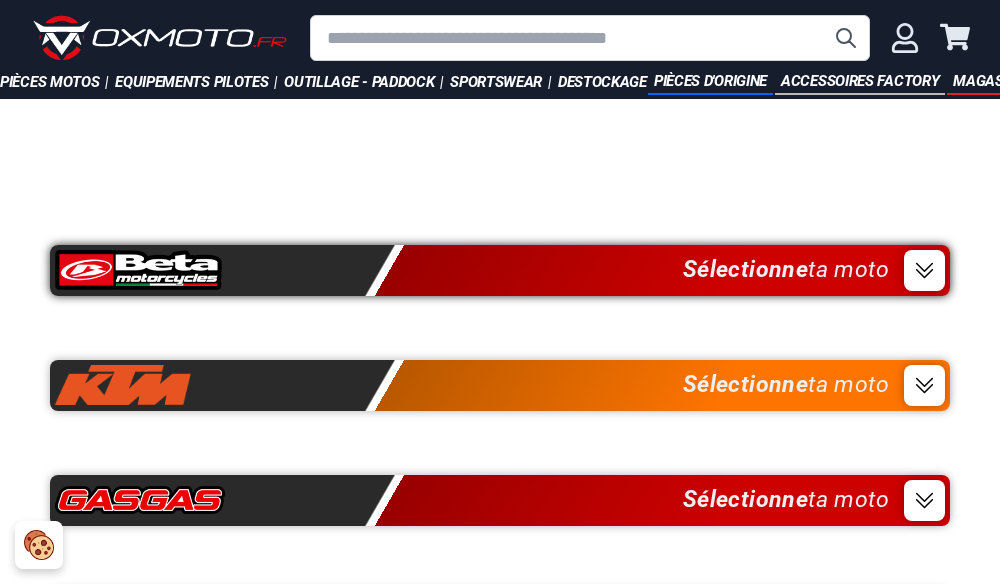 click on "Sélectionne  ta moto" at bounding box center [500, 270] 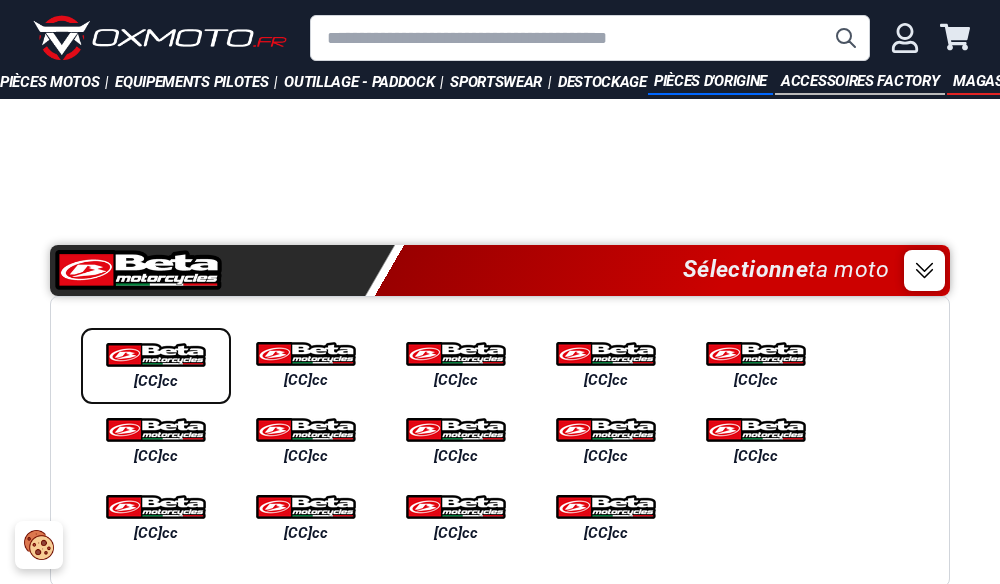 click at bounding box center [156, 355] 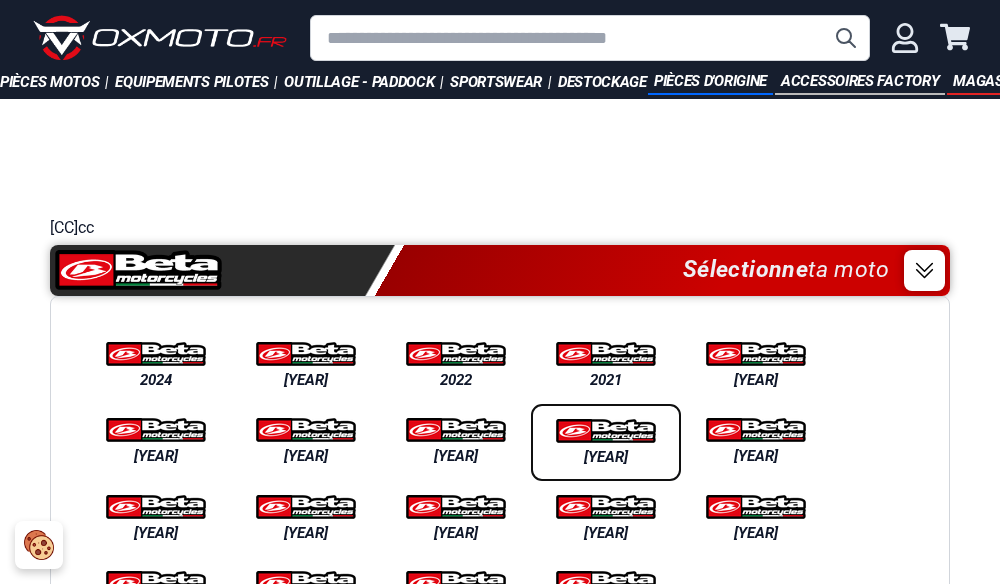 click on "2016" at bounding box center (606, 457) 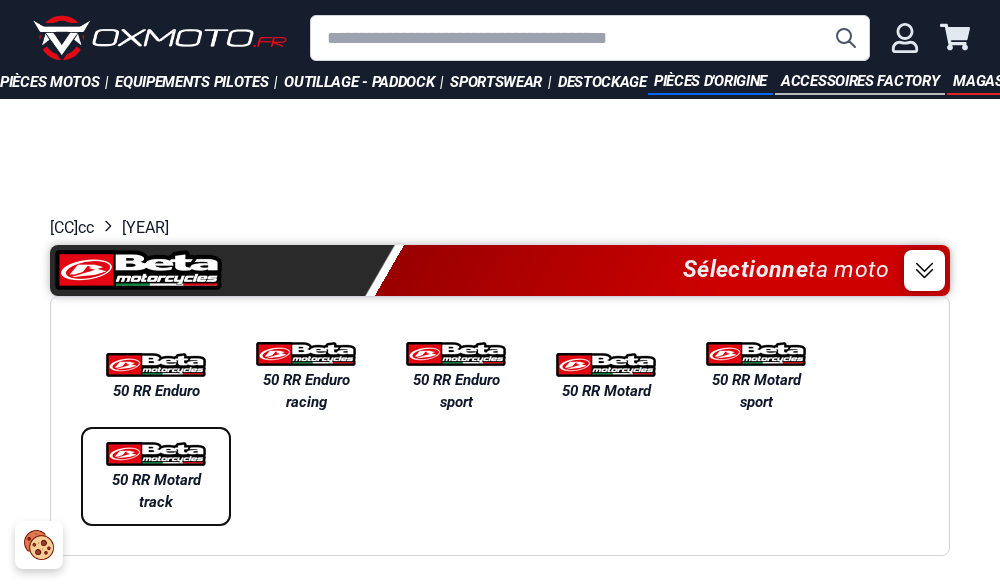 click on "50 RR Motard track" at bounding box center (156, 491) 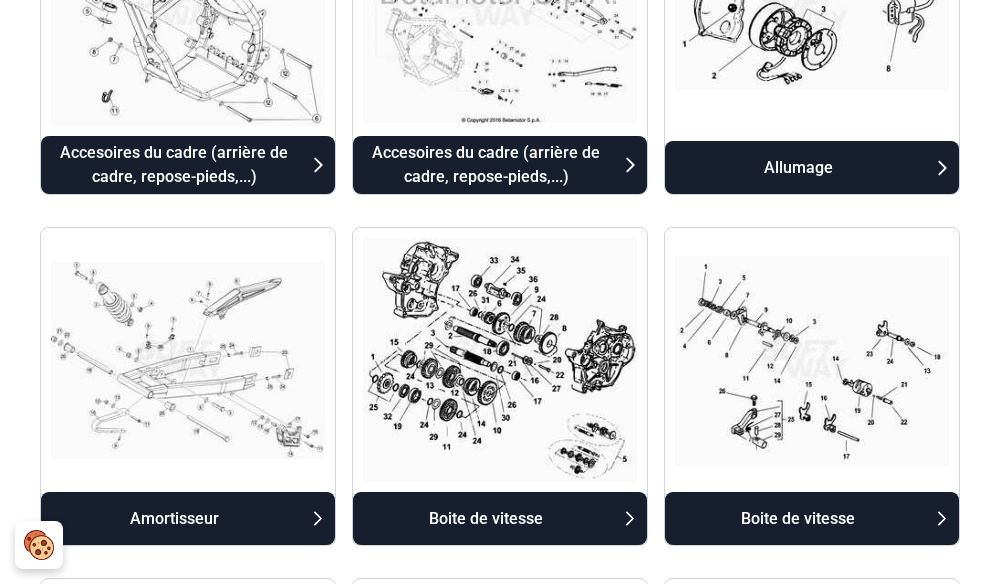 scroll, scrollTop: 800, scrollLeft: 0, axis: vertical 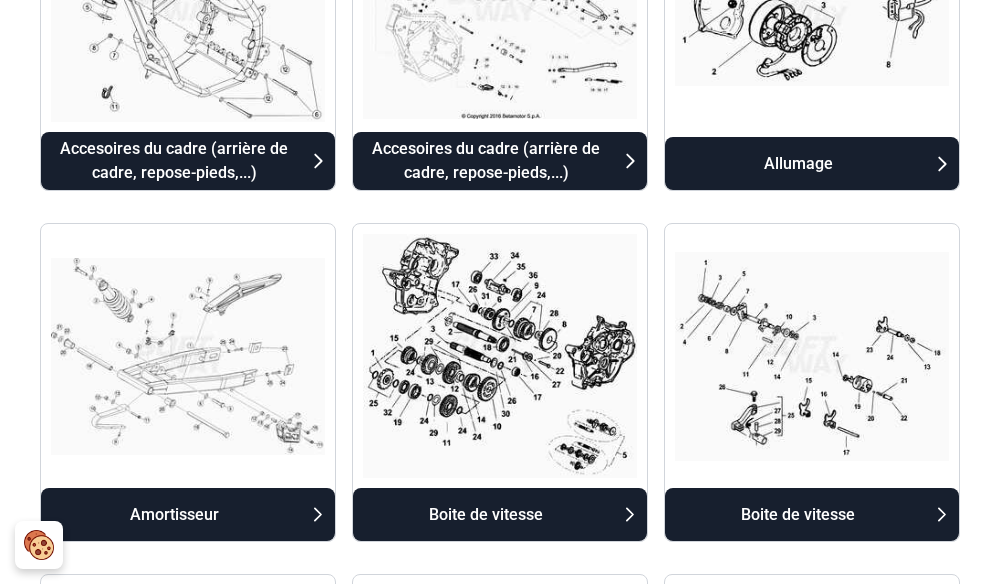 click at bounding box center [188, 1076] 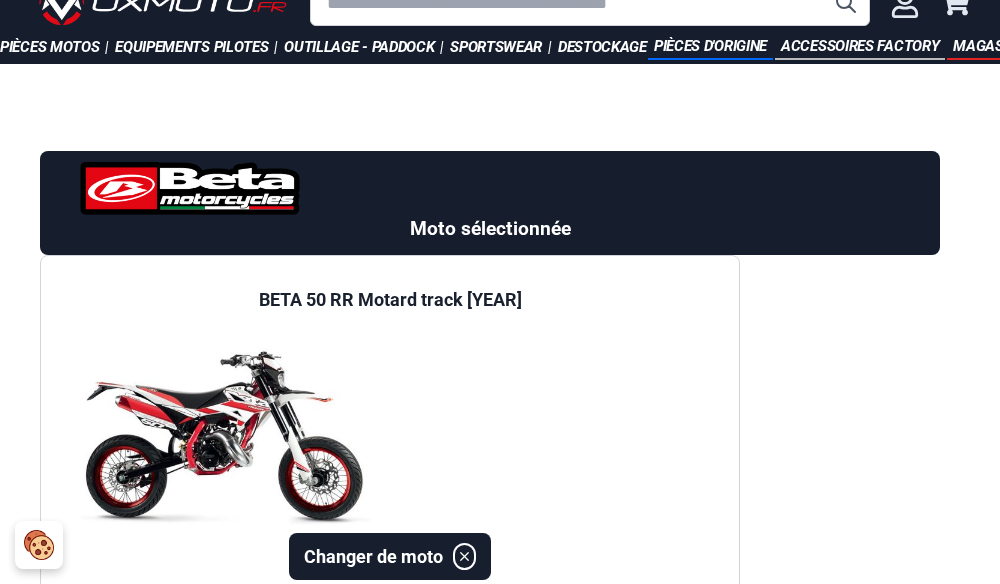 scroll, scrollTop: 0, scrollLeft: 0, axis: both 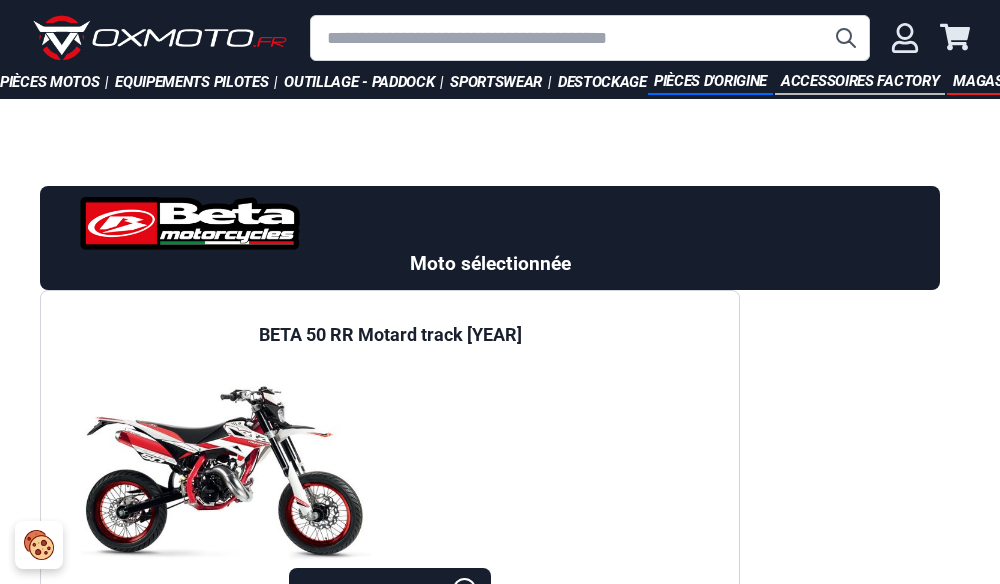 click on "GUIDON RACING REV3-EVO" at bounding box center [342, 1287] 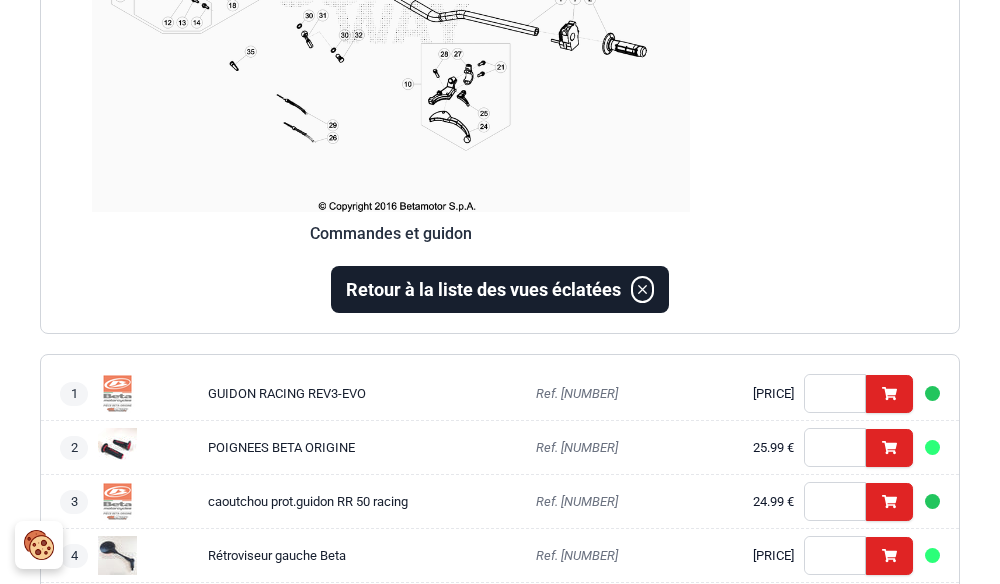 scroll, scrollTop: 900, scrollLeft: 0, axis: vertical 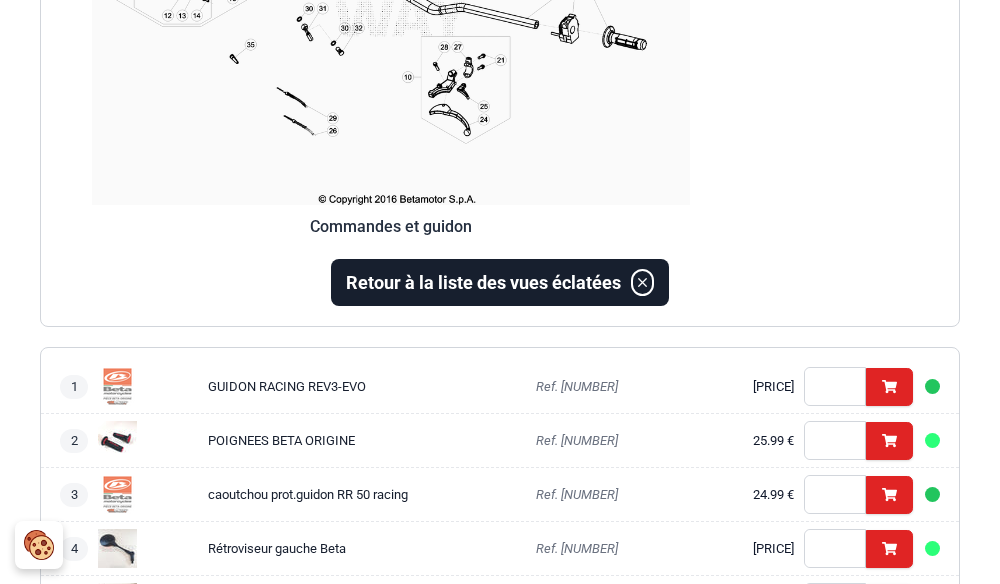 click at bounding box center [390, 1] 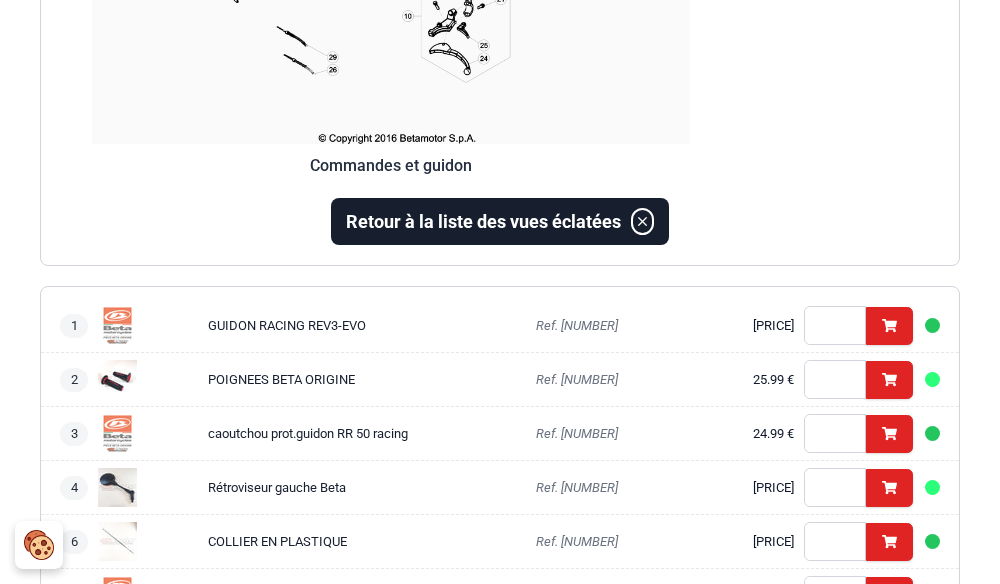 scroll, scrollTop: 1000, scrollLeft: 0, axis: vertical 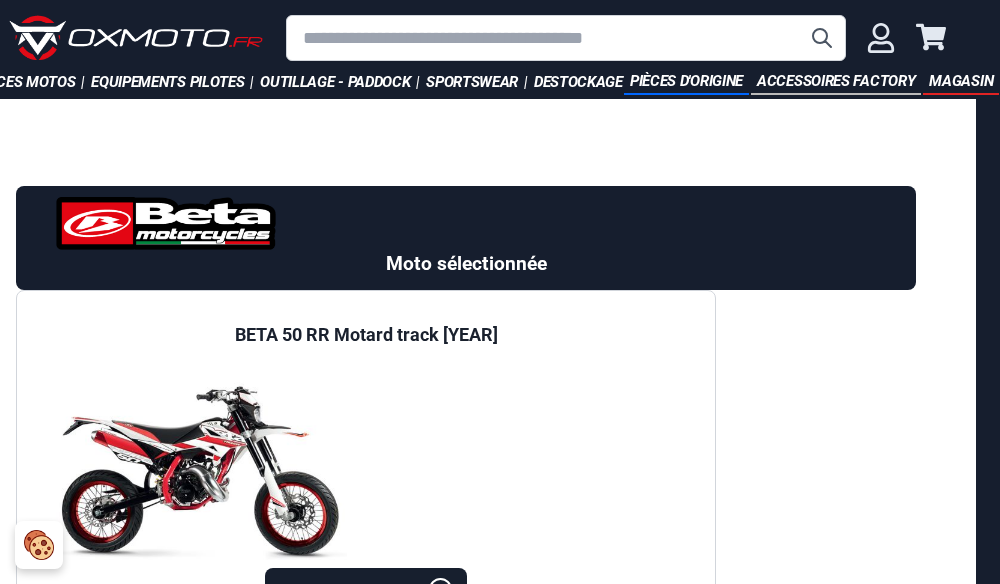 click 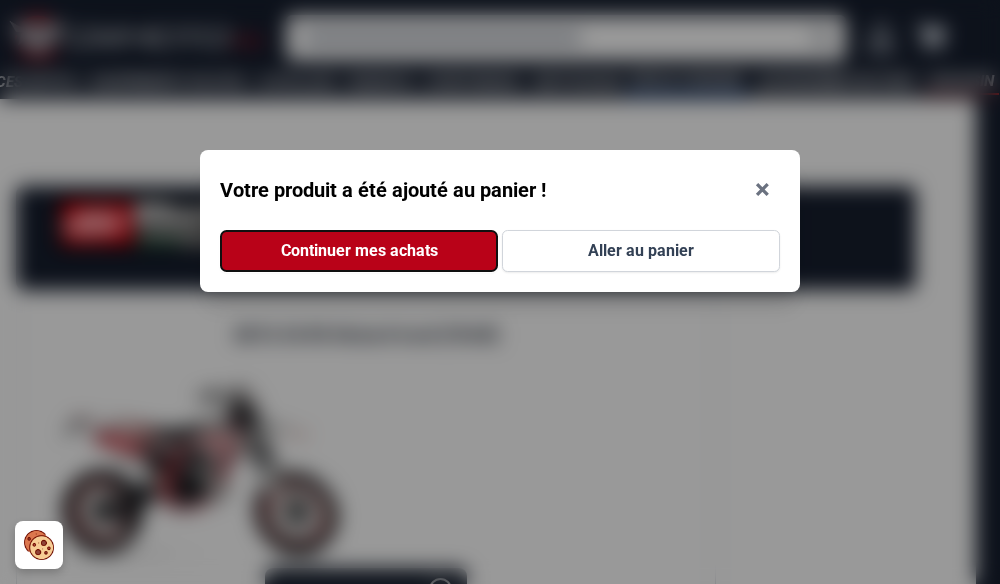 click on "Continuer mes achats" at bounding box center (359, 251) 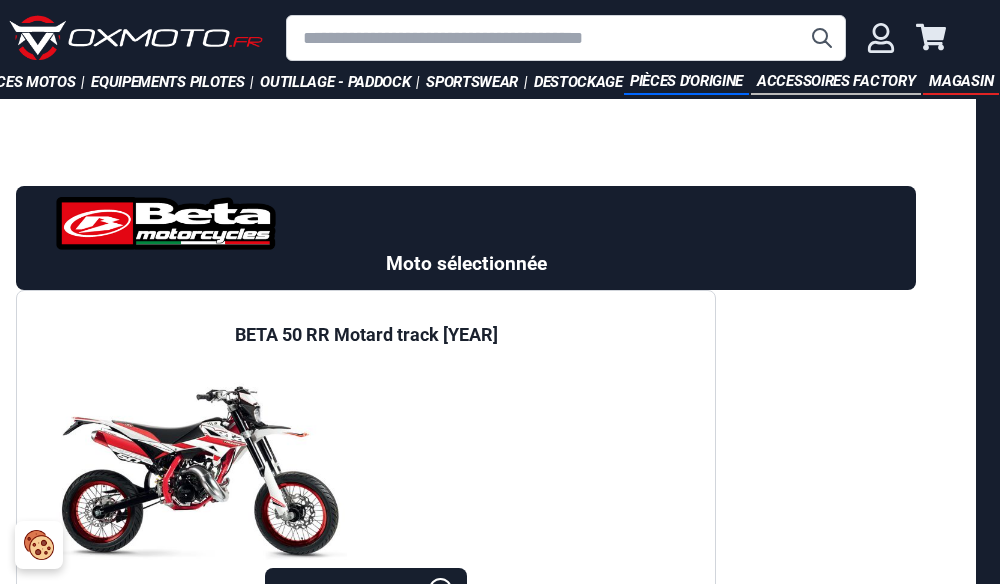 click 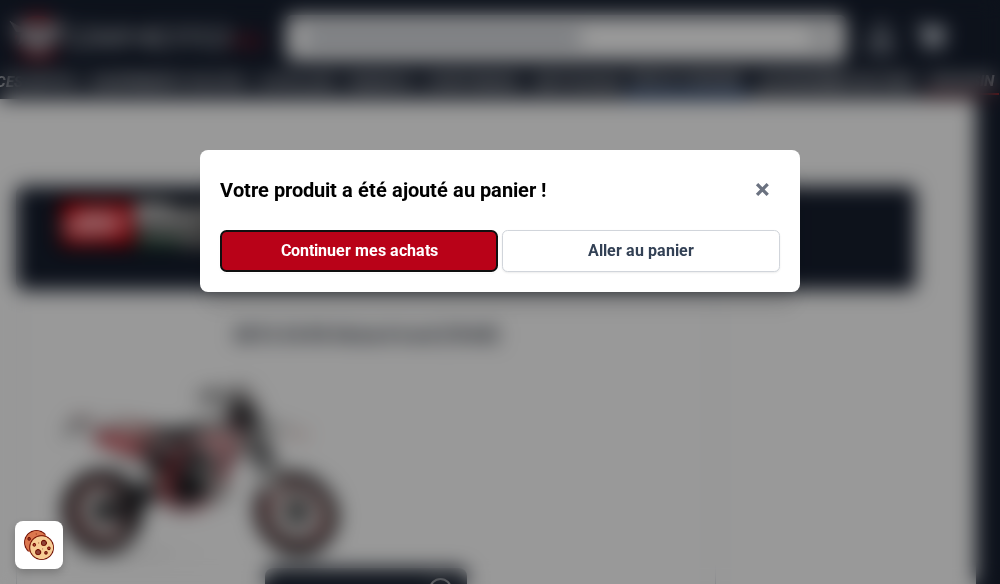 click on "Continuer mes achats" at bounding box center (359, 251) 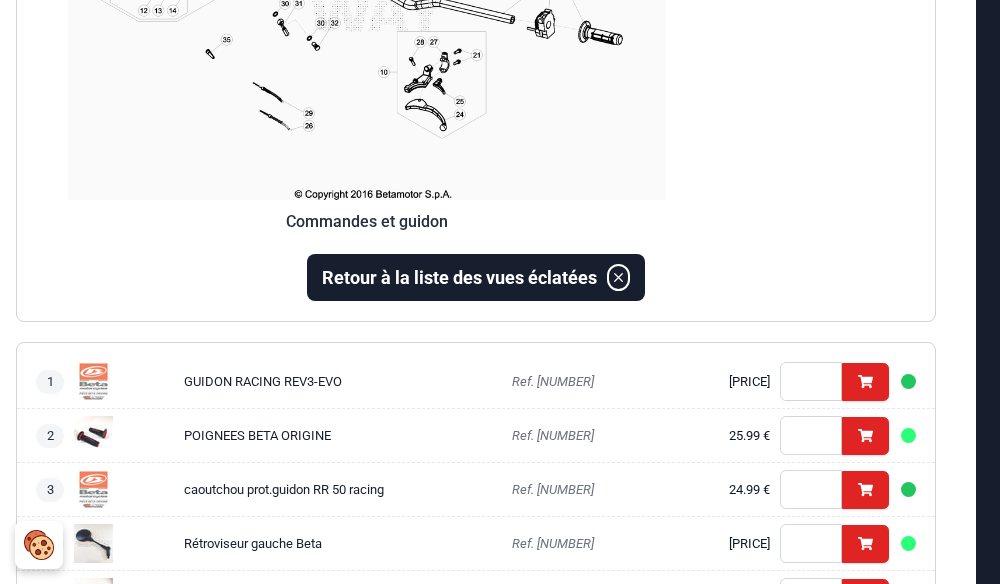 scroll, scrollTop: 1000, scrollLeft: 132, axis: both 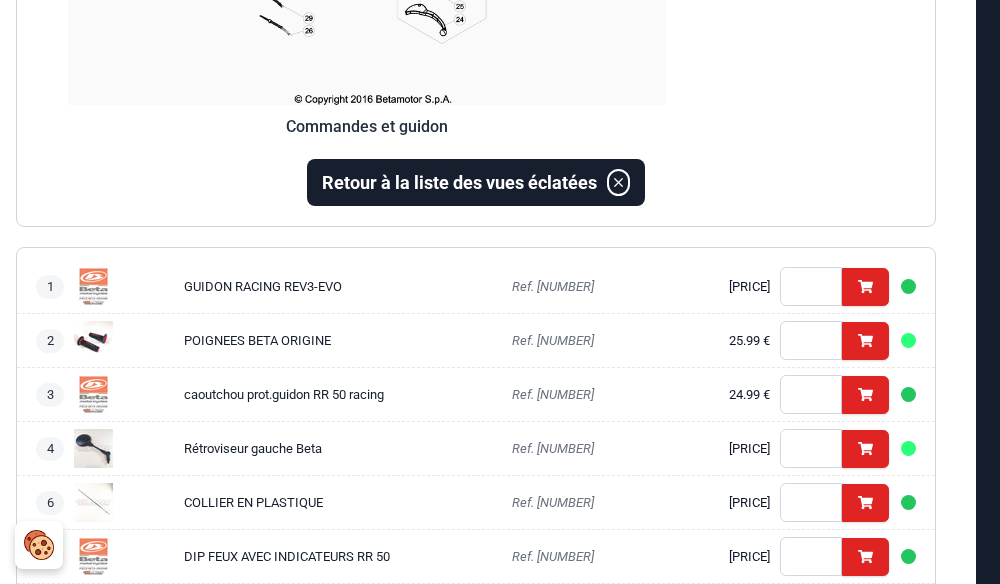 click 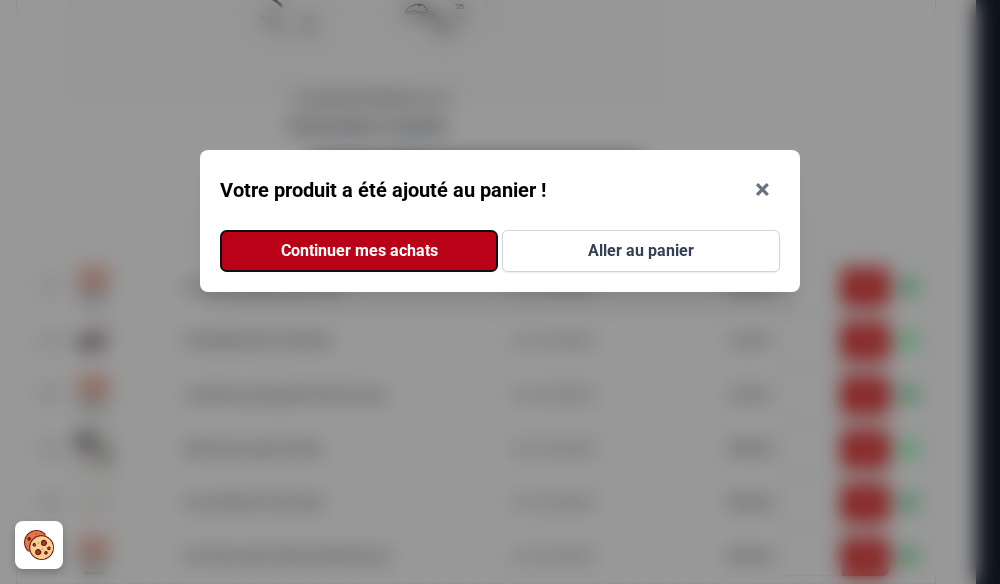 click on "Continuer mes achats" at bounding box center (359, 251) 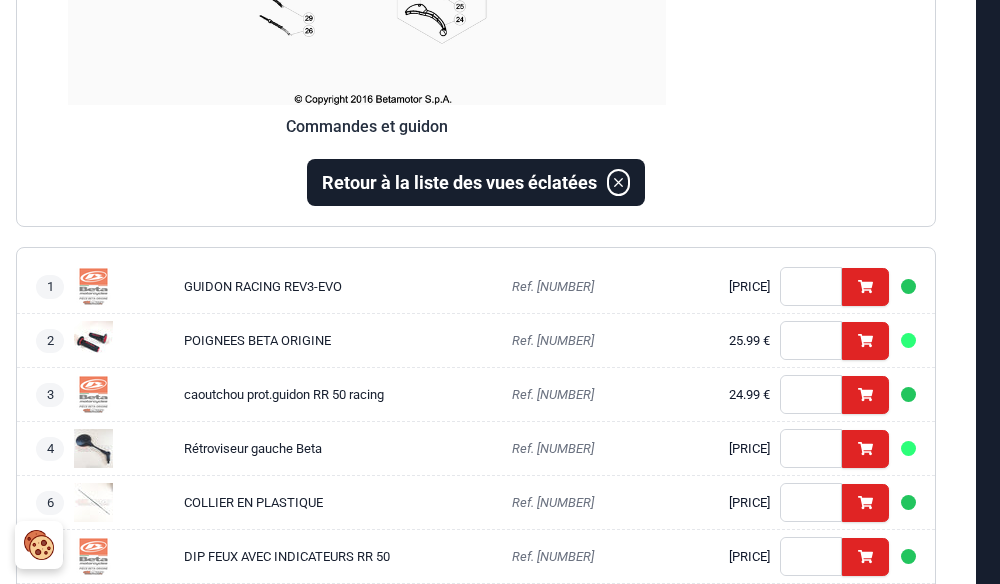 click on "Levier de starter" at bounding box center [229, 1366] 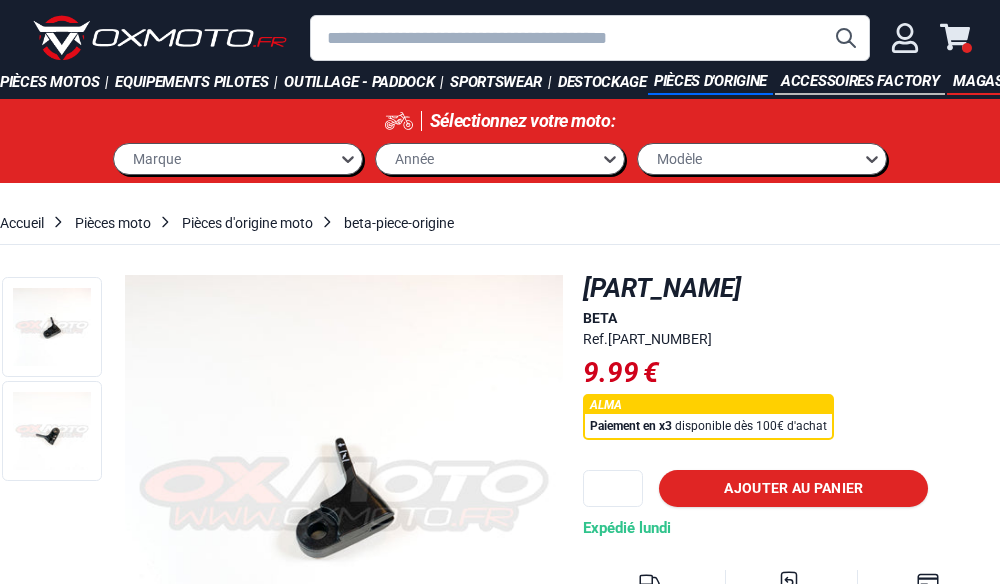 scroll, scrollTop: 0, scrollLeft: 0, axis: both 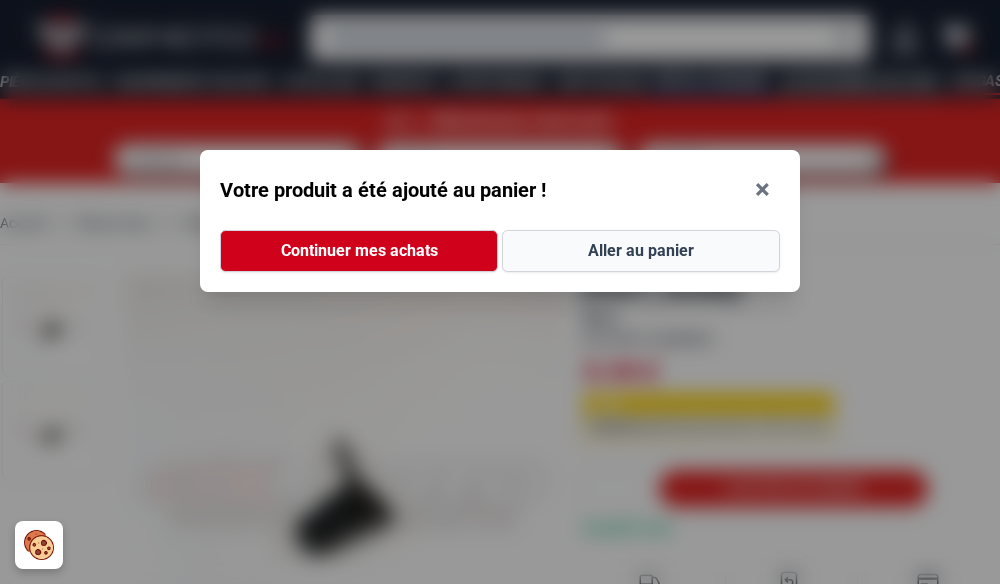 click on "Aller au panier" at bounding box center (641, 251) 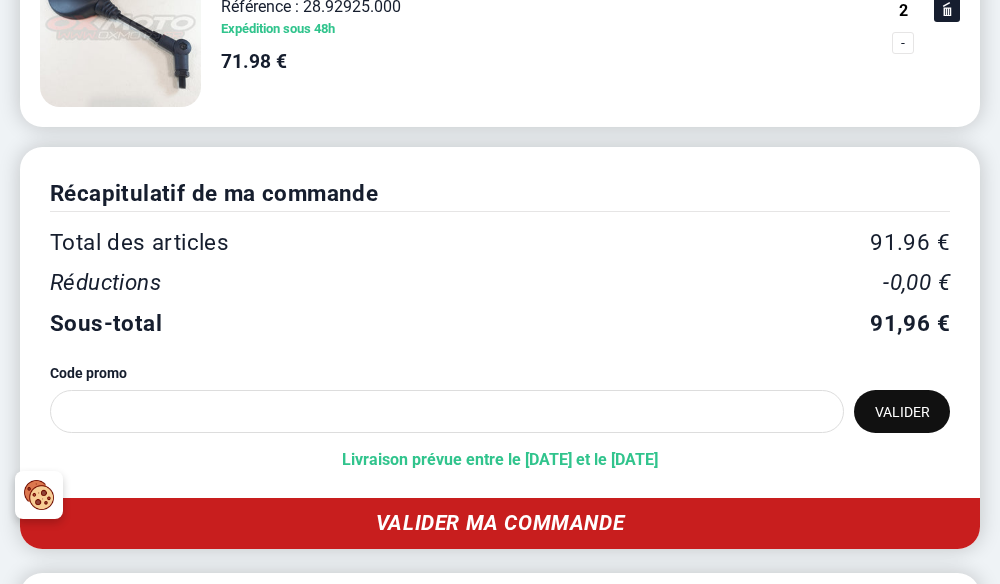 scroll, scrollTop: 900, scrollLeft: 0, axis: vertical 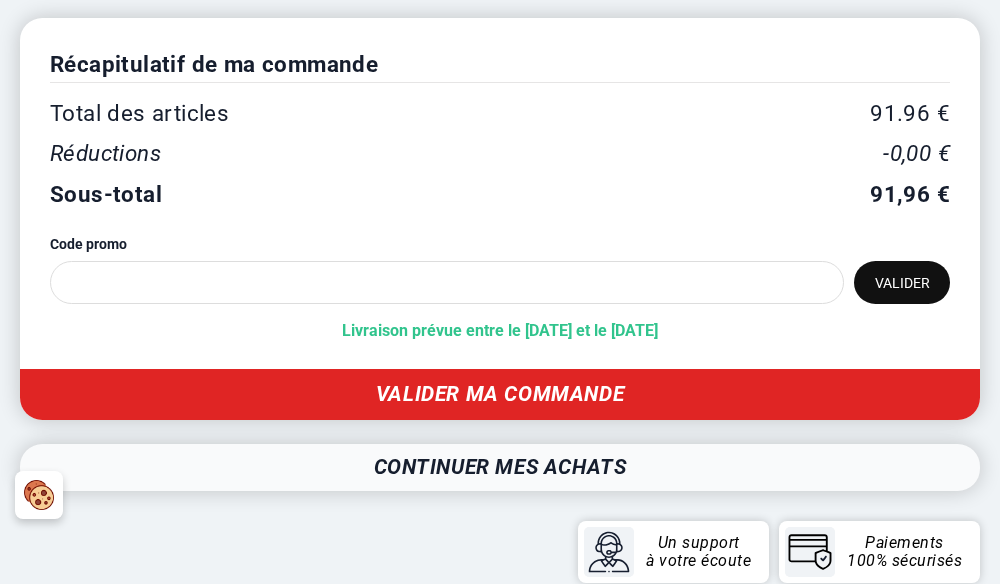 click on "Continuer mes achats" at bounding box center (500, 467) 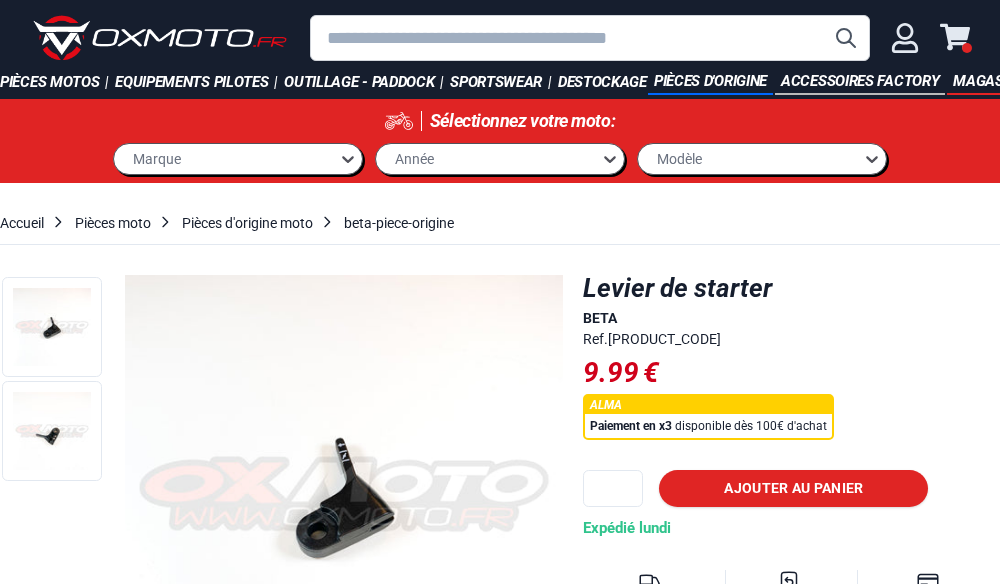 scroll, scrollTop: 0, scrollLeft: 0, axis: both 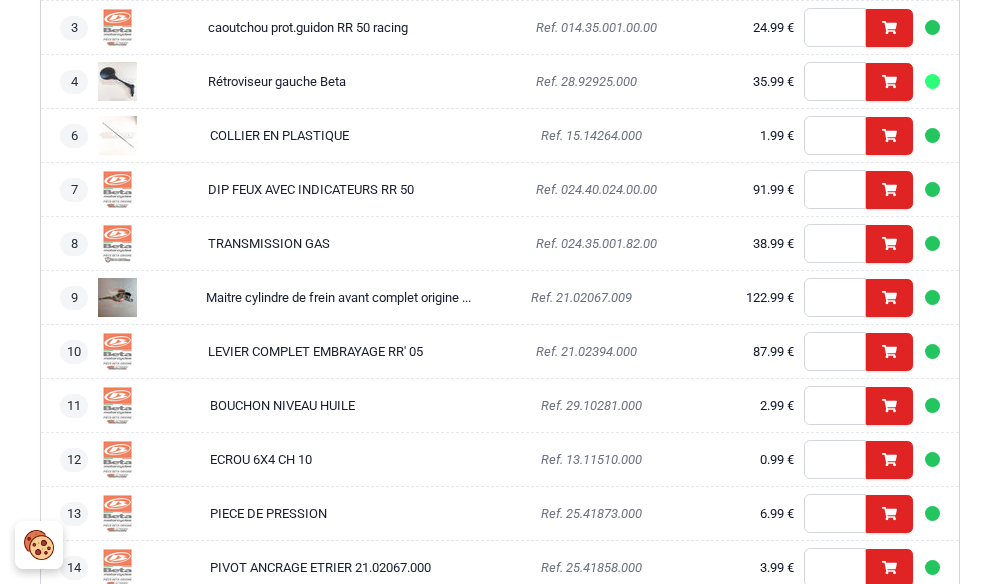 click at bounding box center [390, -466] 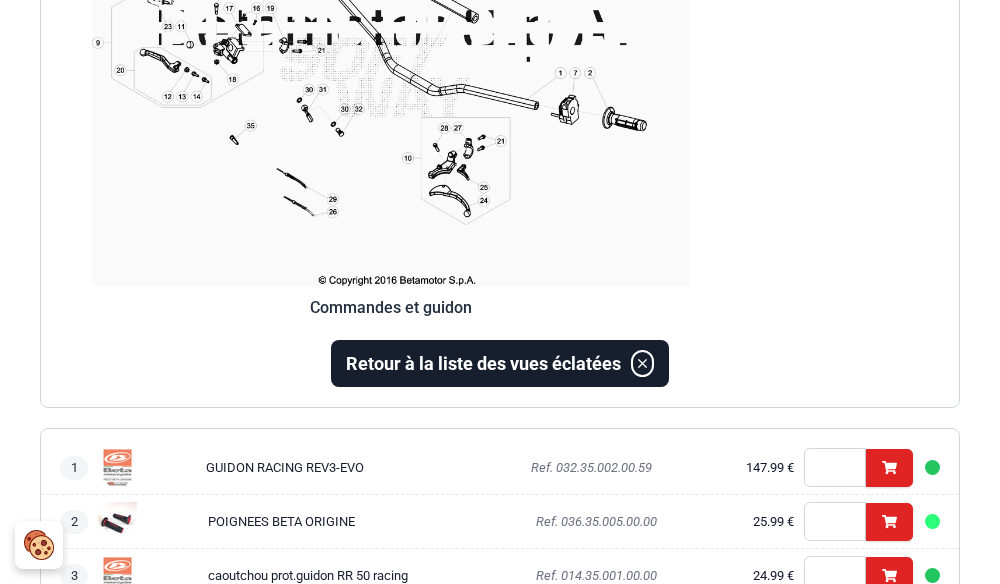 drag, startPoint x: 561, startPoint y: 356, endPoint x: 567, endPoint y: 339, distance: 18.027756 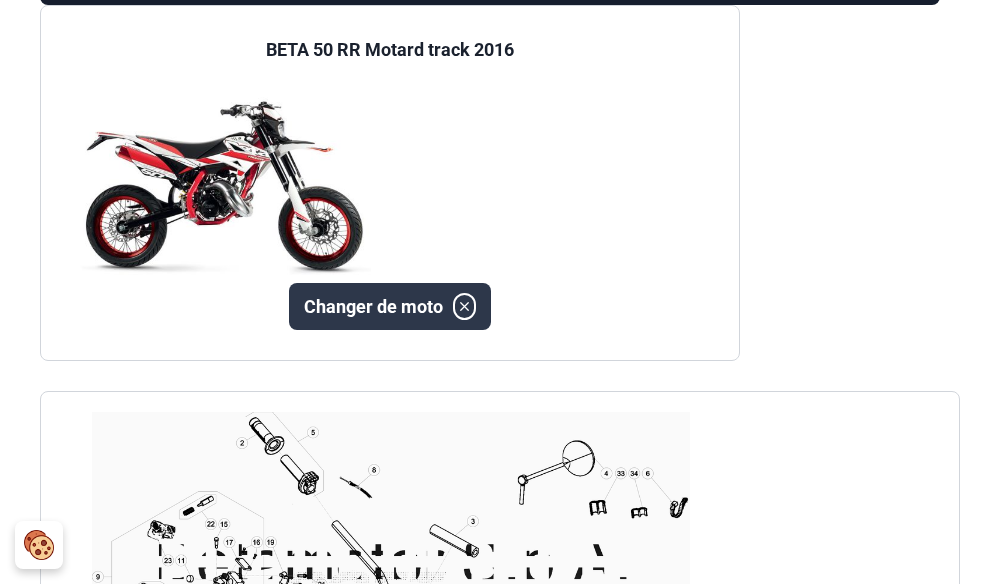 scroll, scrollTop: 300, scrollLeft: 0, axis: vertical 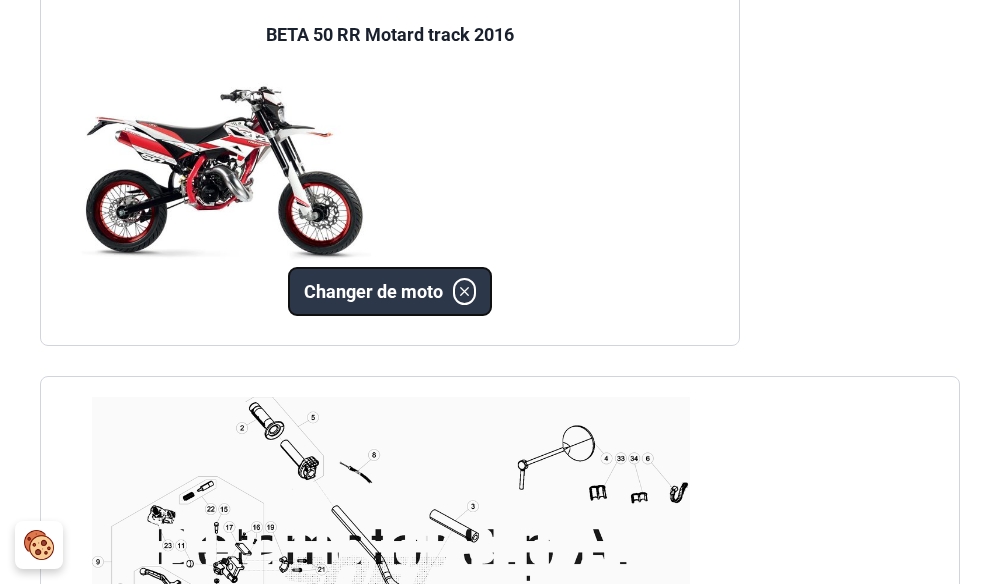 click on "Changer de moto" at bounding box center (373, 291) 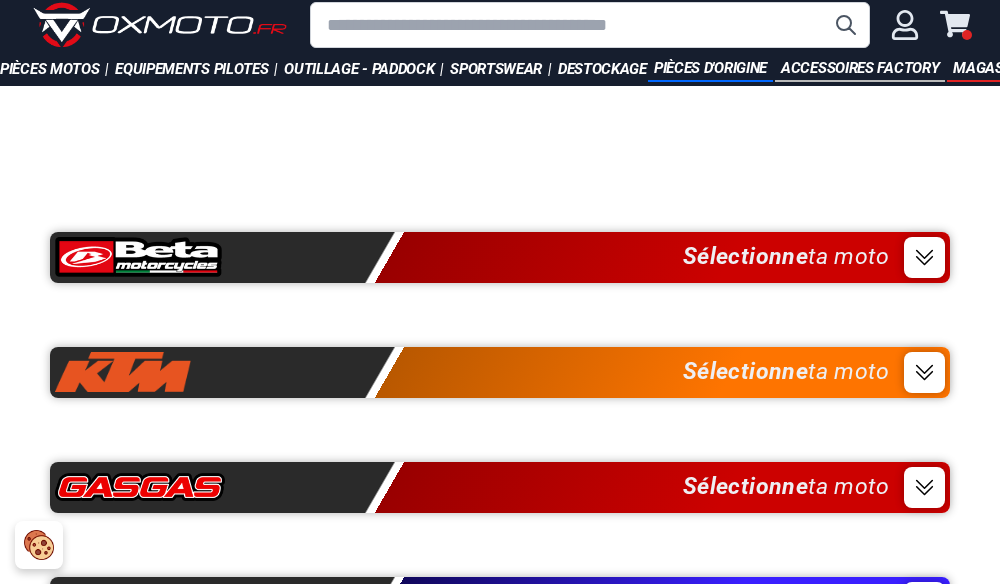scroll, scrollTop: 0, scrollLeft: 0, axis: both 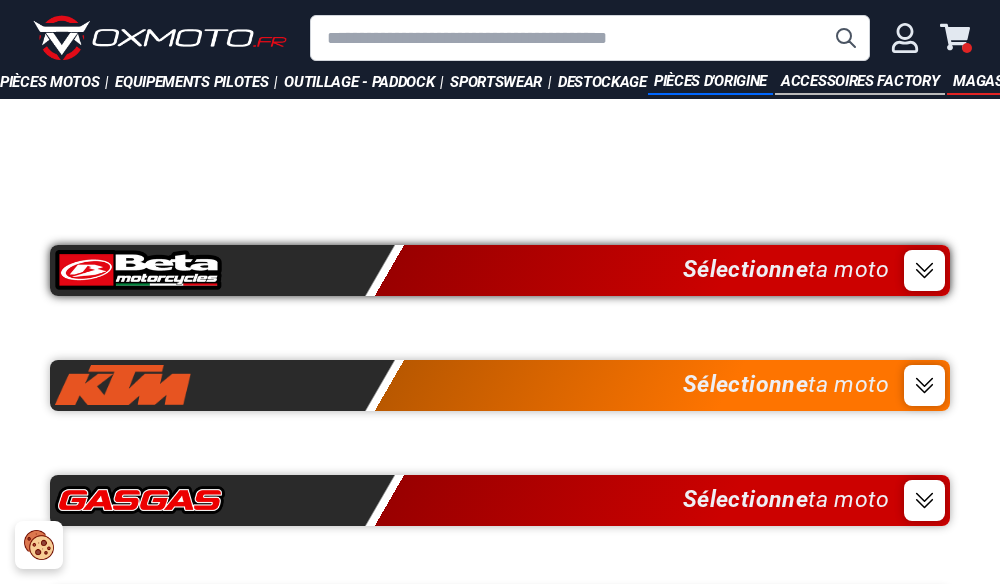 click on "Sélectionne  ta moto" at bounding box center (500, 270) 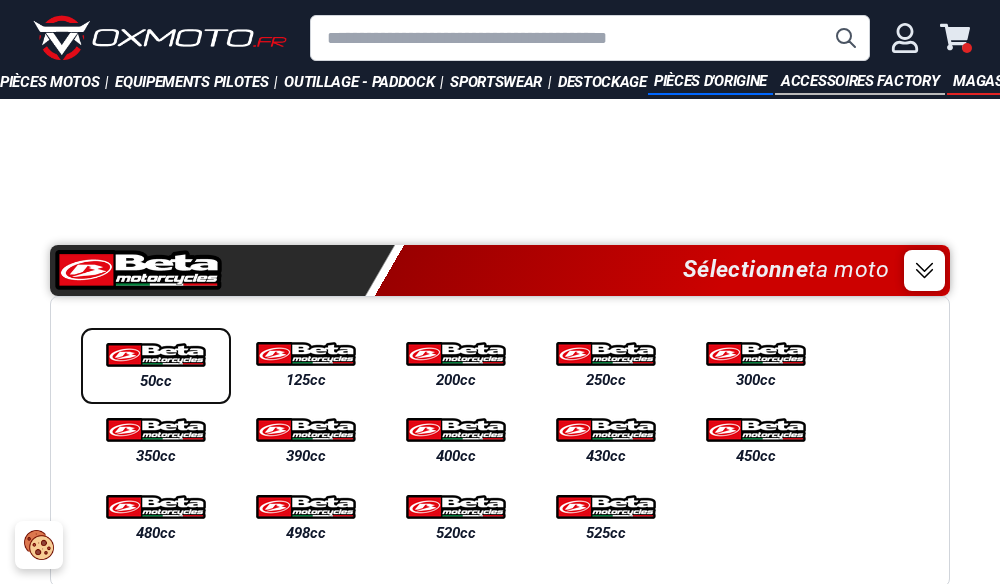 click at bounding box center [156, 355] 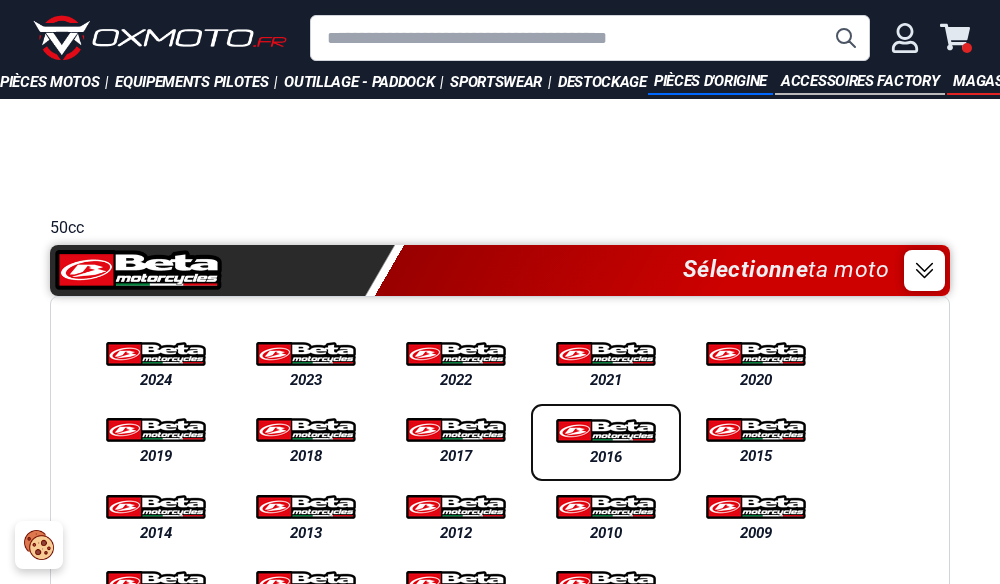 click on "2016" at bounding box center (606, 457) 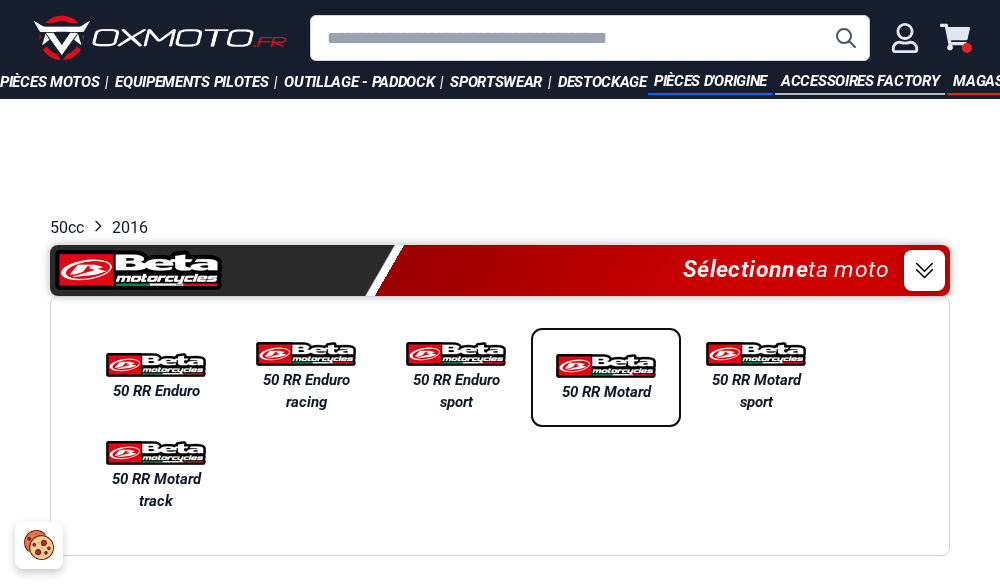 click at bounding box center (606, 366) 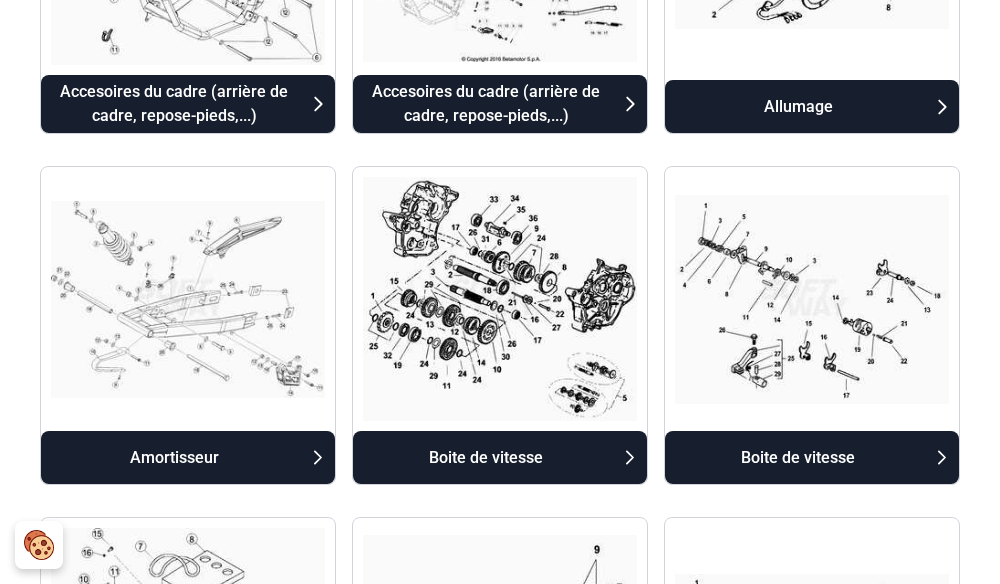 scroll, scrollTop: 900, scrollLeft: 0, axis: vertical 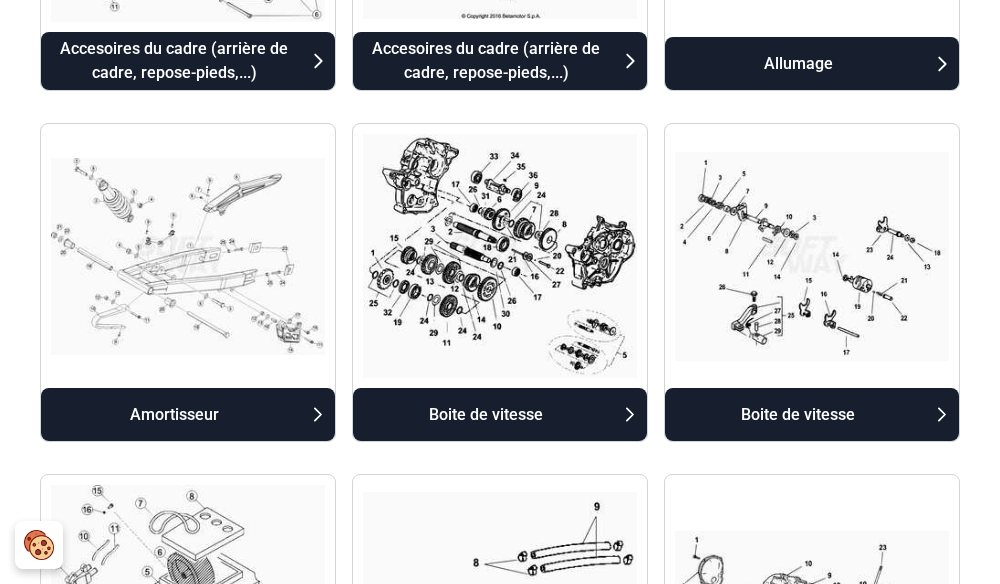 click at bounding box center [188, 975] 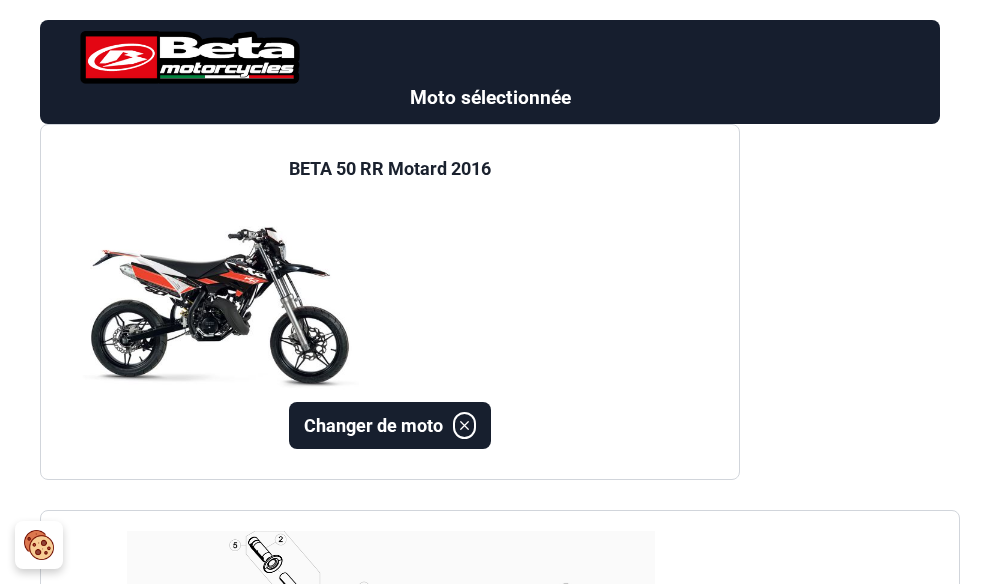 drag, startPoint x: 882, startPoint y: 144, endPoint x: 623, endPoint y: 157, distance: 259.32605 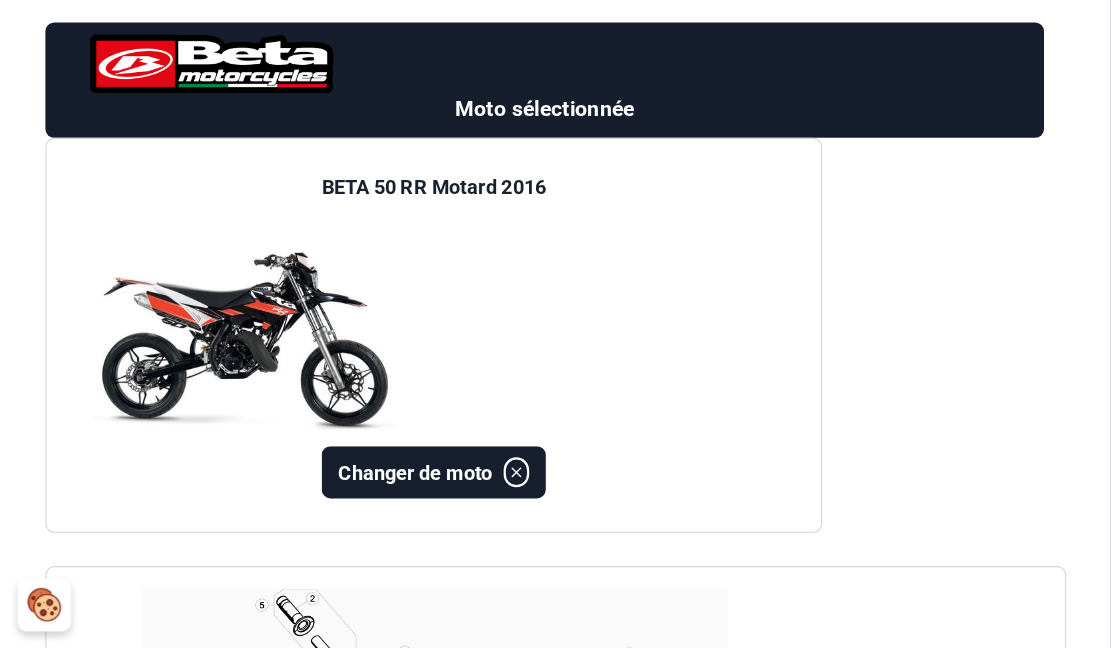 scroll, scrollTop: 165, scrollLeft: 0, axis: vertical 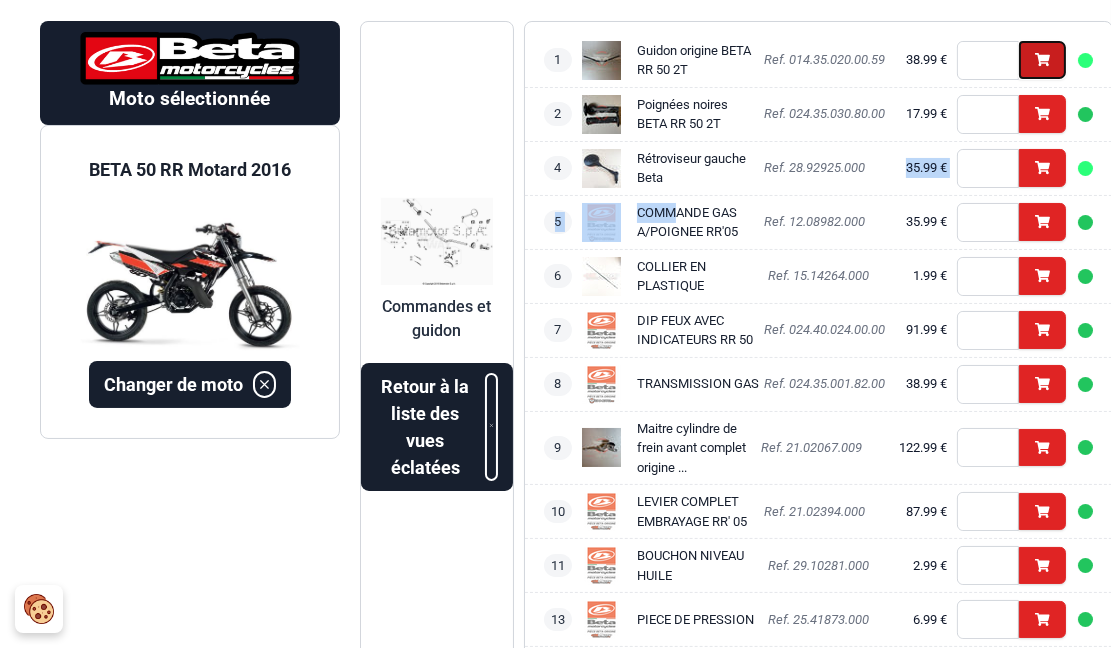 click on "Ajouter" at bounding box center (1042, 59) 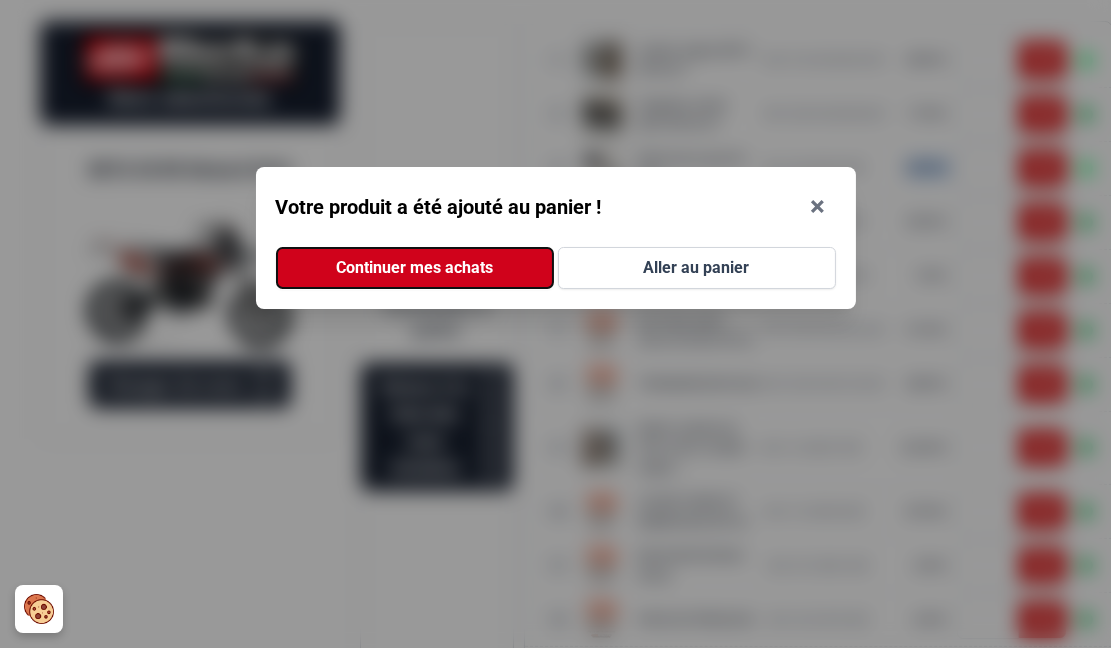 click on "Continuer mes achats" at bounding box center (415, 268) 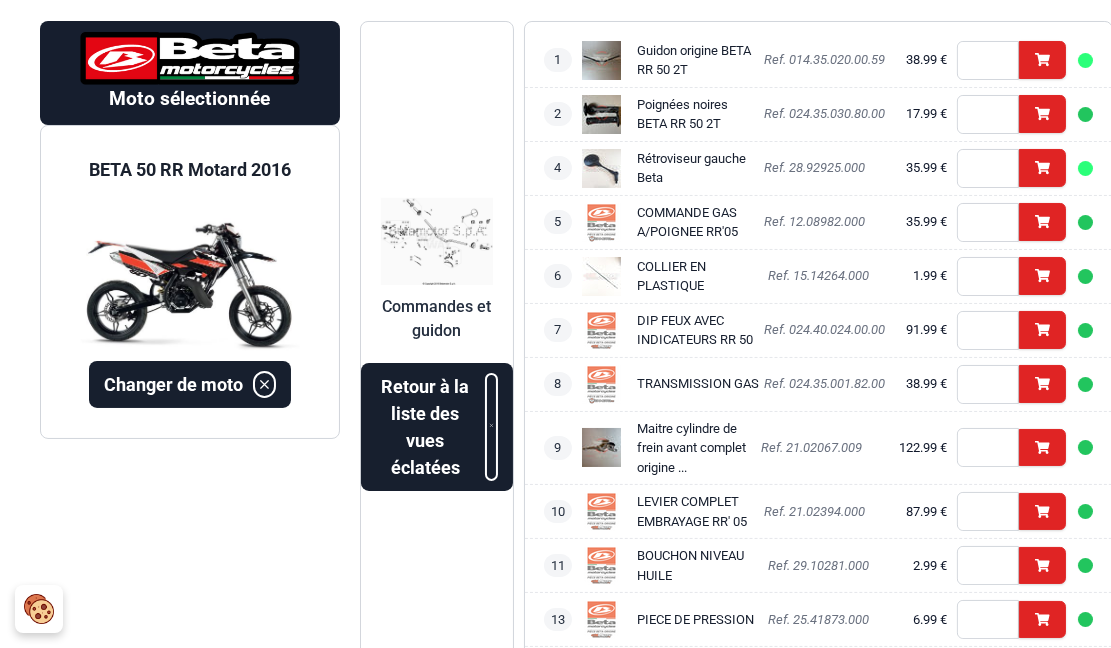 click on "Filtrez par modèle et année pour afficher les vues éclatées.
Commandes et guidon
Retour à la liste des vues éclatées" at bounding box center (437, 345) 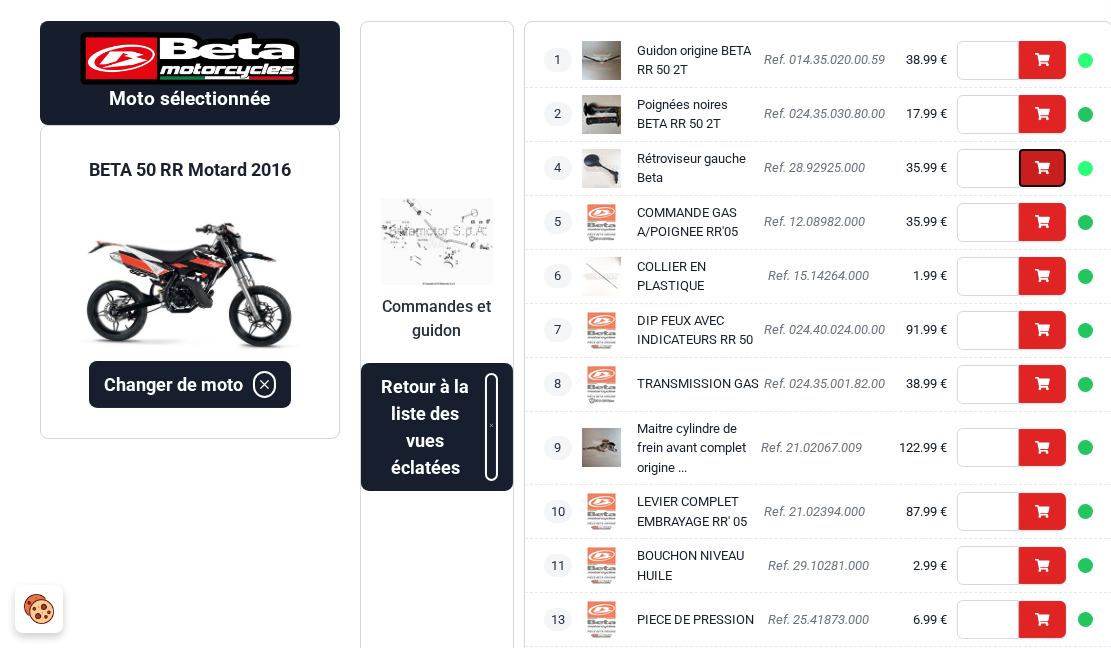 click 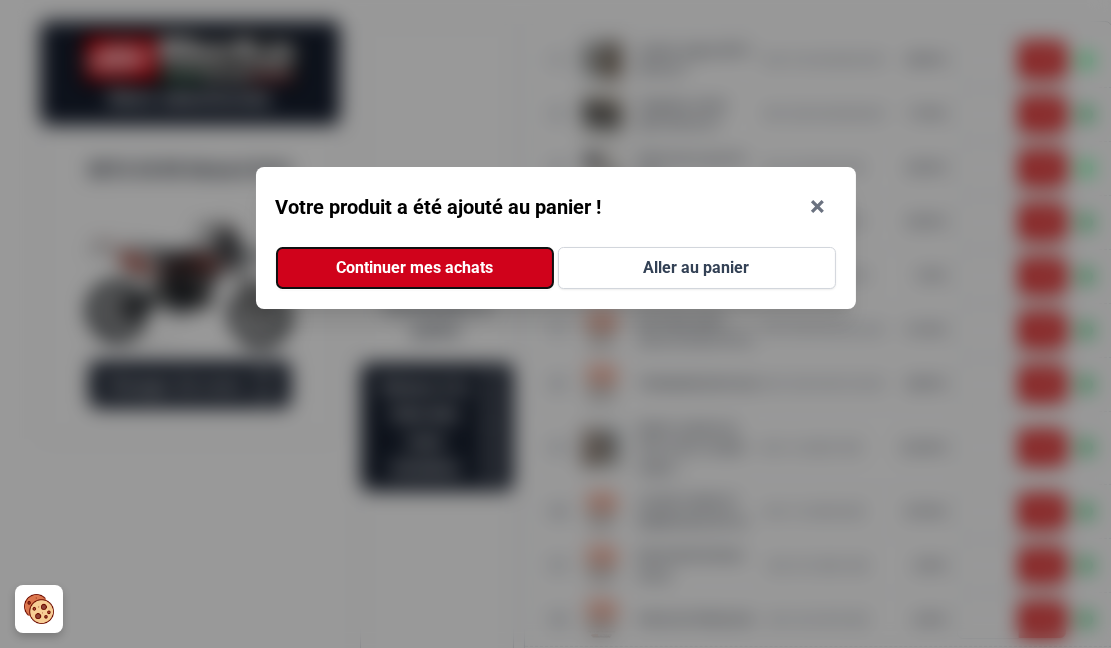click on "Continuer mes achats" at bounding box center [415, 268] 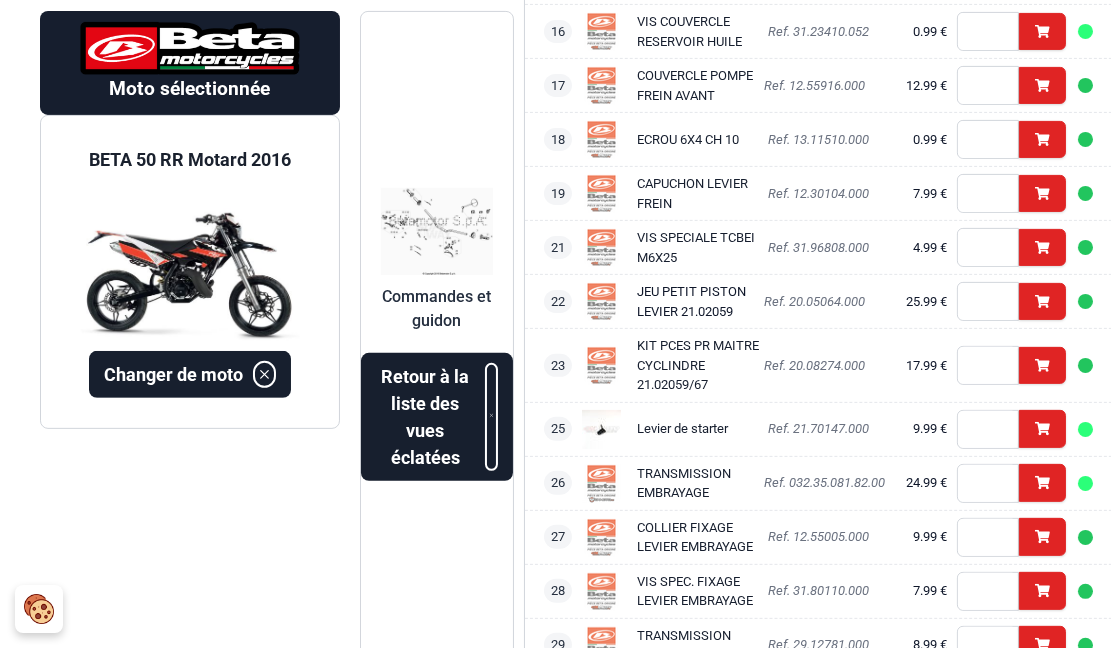 scroll, scrollTop: 943, scrollLeft: 0, axis: vertical 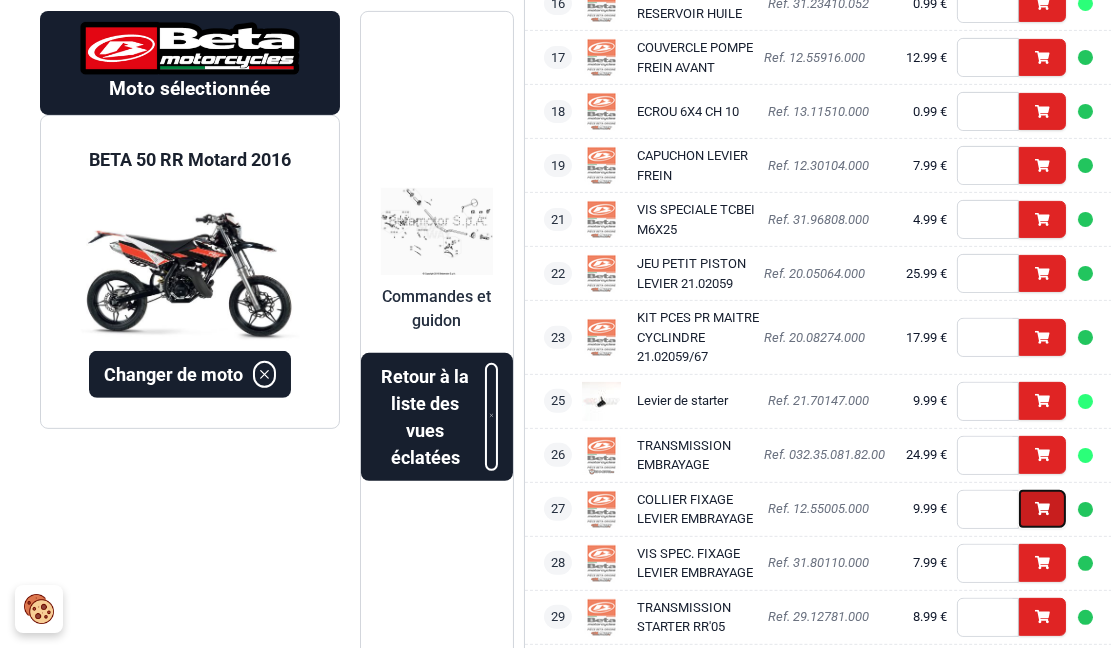 click 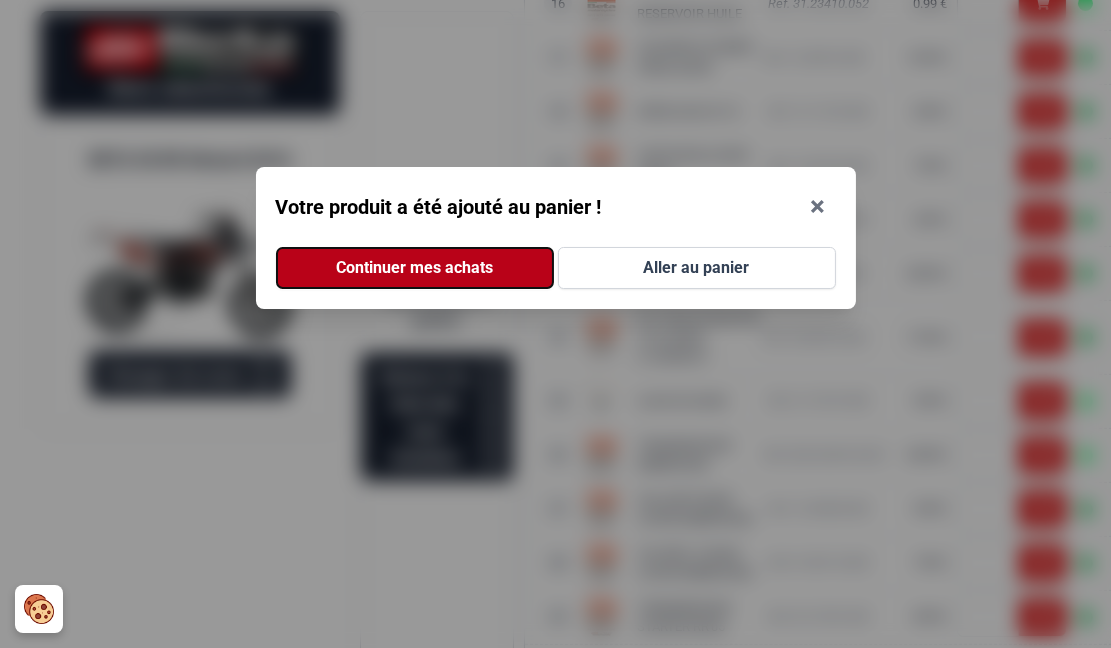click on "Continuer mes achats" at bounding box center [415, 268] 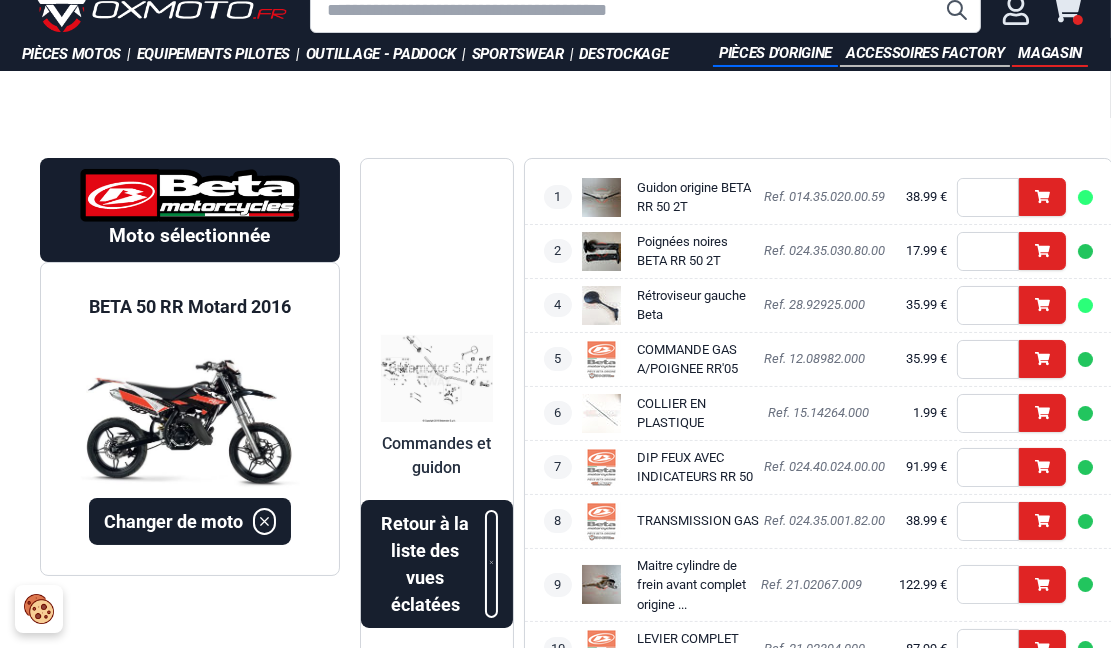 scroll, scrollTop: 0, scrollLeft: 0, axis: both 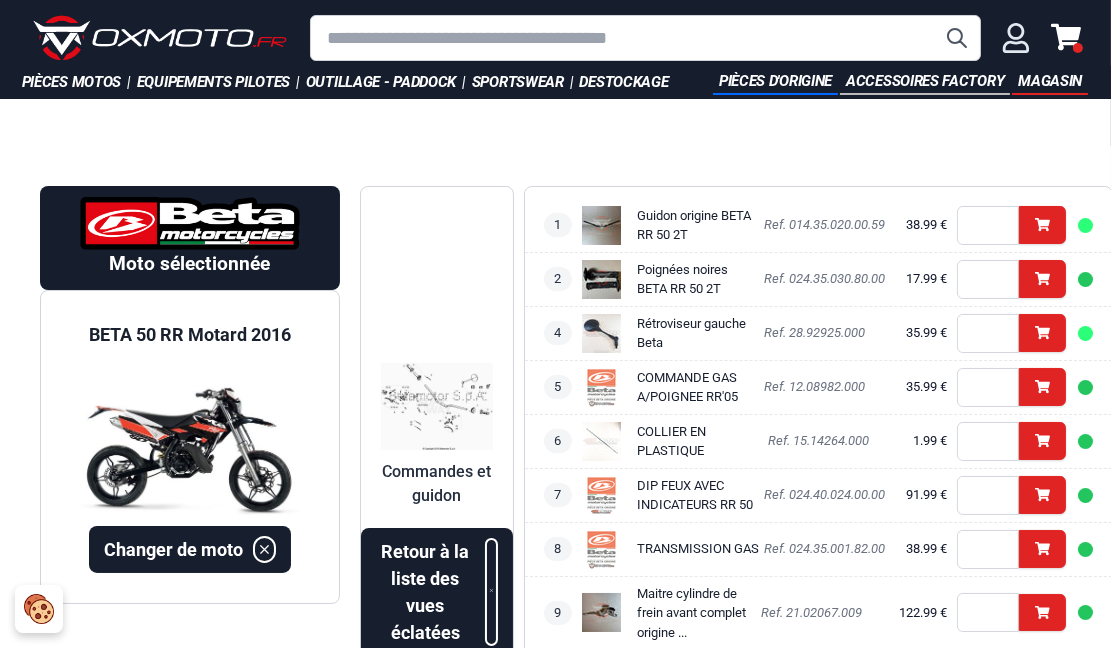 click 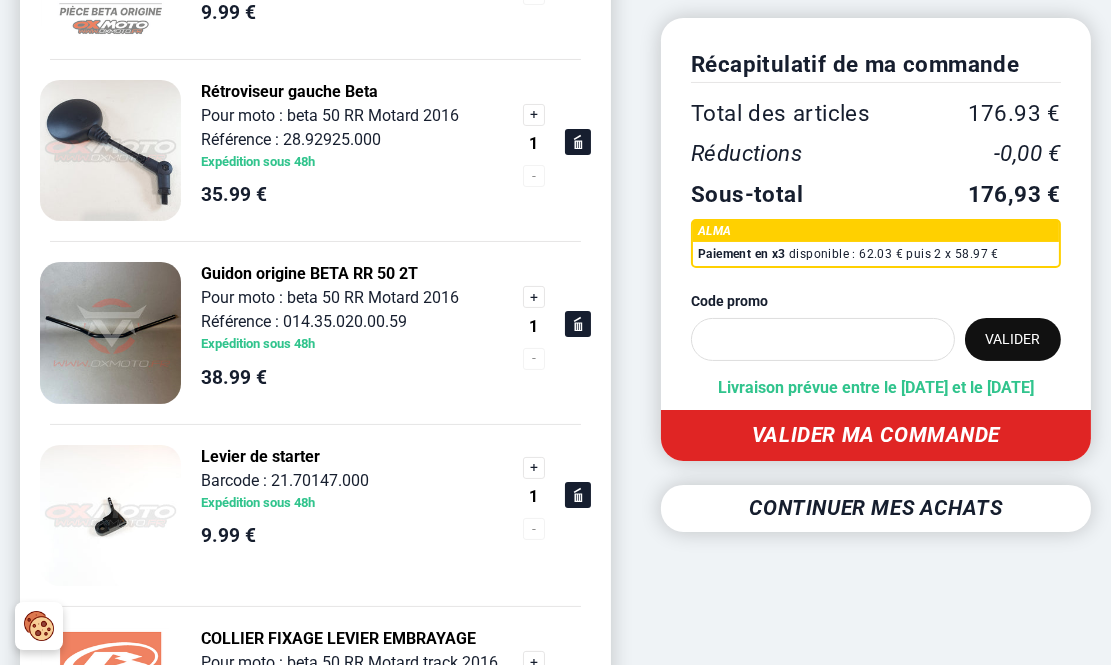 scroll, scrollTop: 222, scrollLeft: 0, axis: vertical 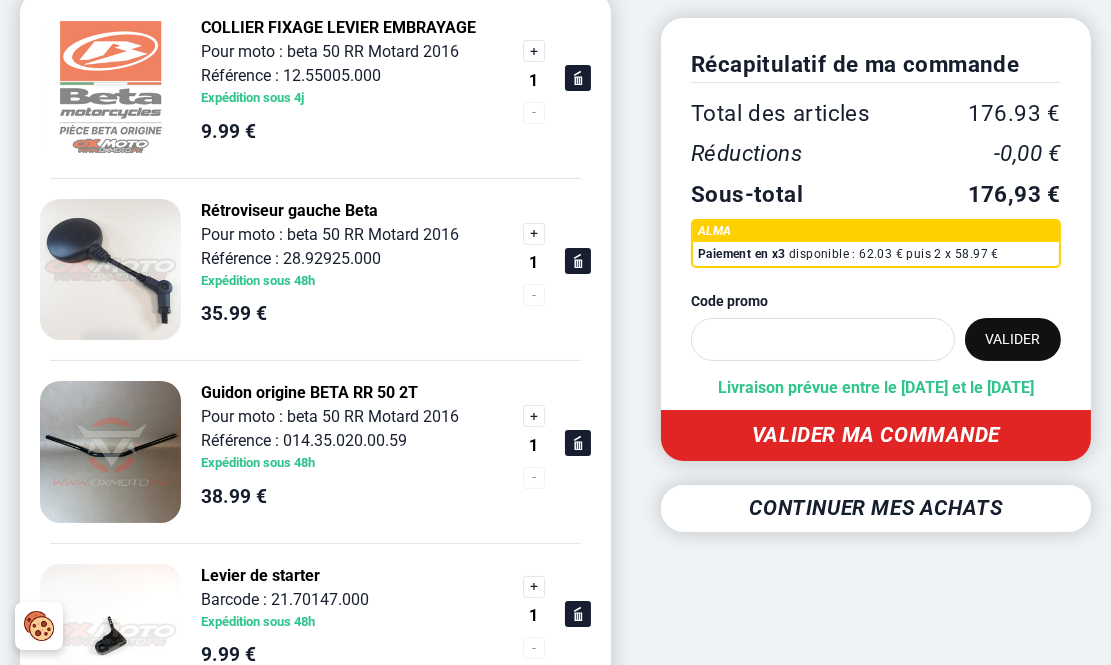 click 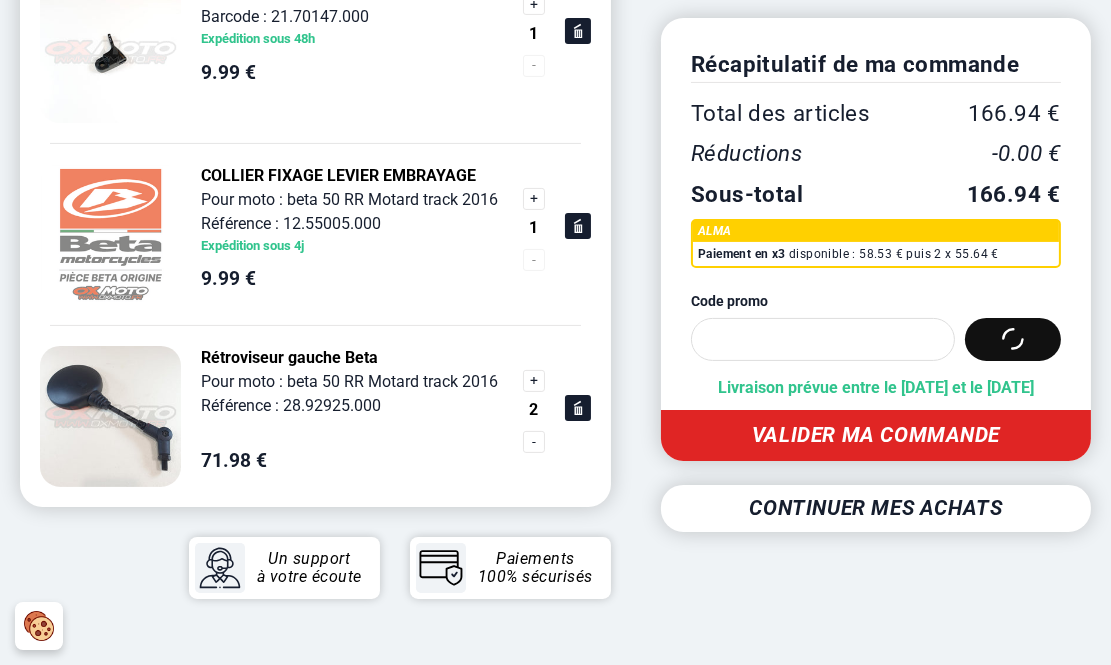 scroll, scrollTop: 747, scrollLeft: 0, axis: vertical 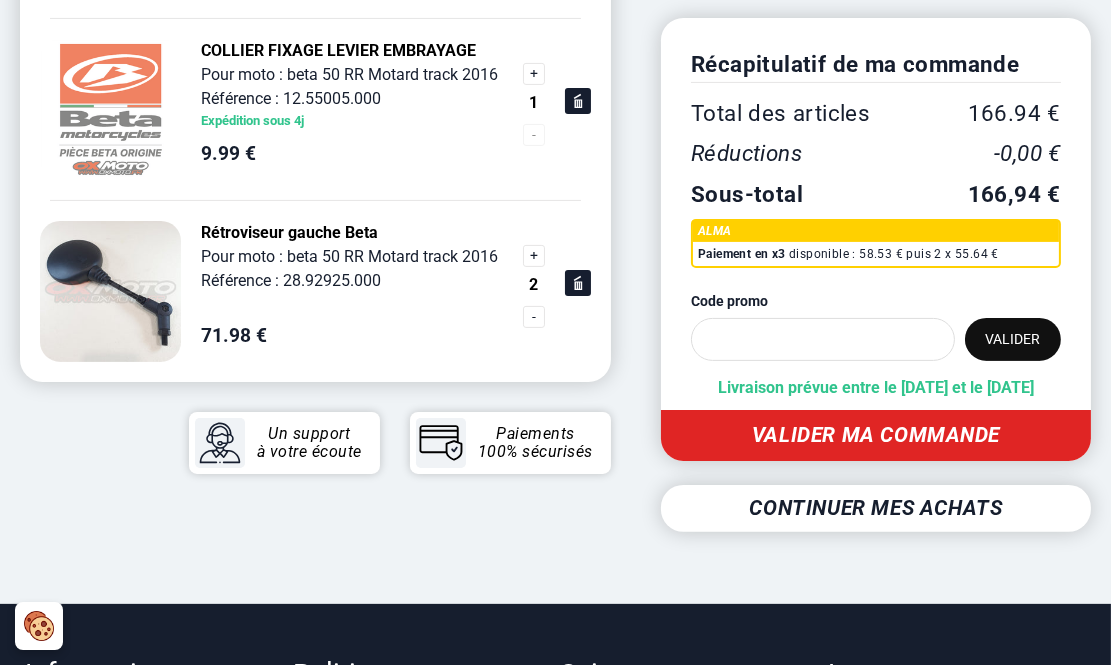 click on "-" at bounding box center [534, 317] 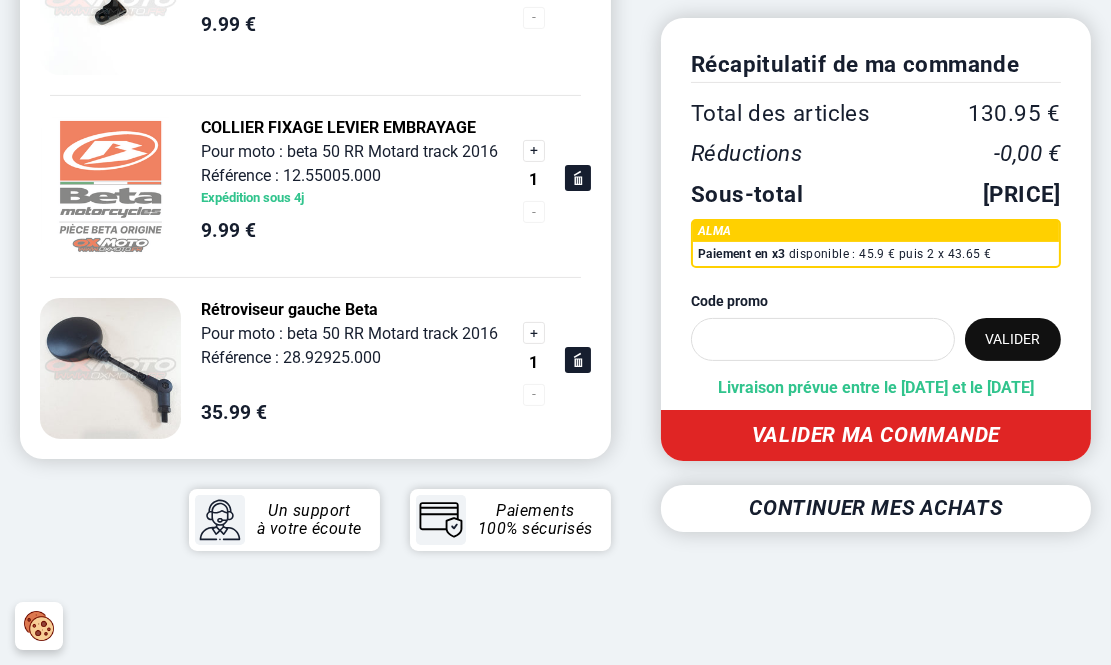 scroll, scrollTop: 636, scrollLeft: 0, axis: vertical 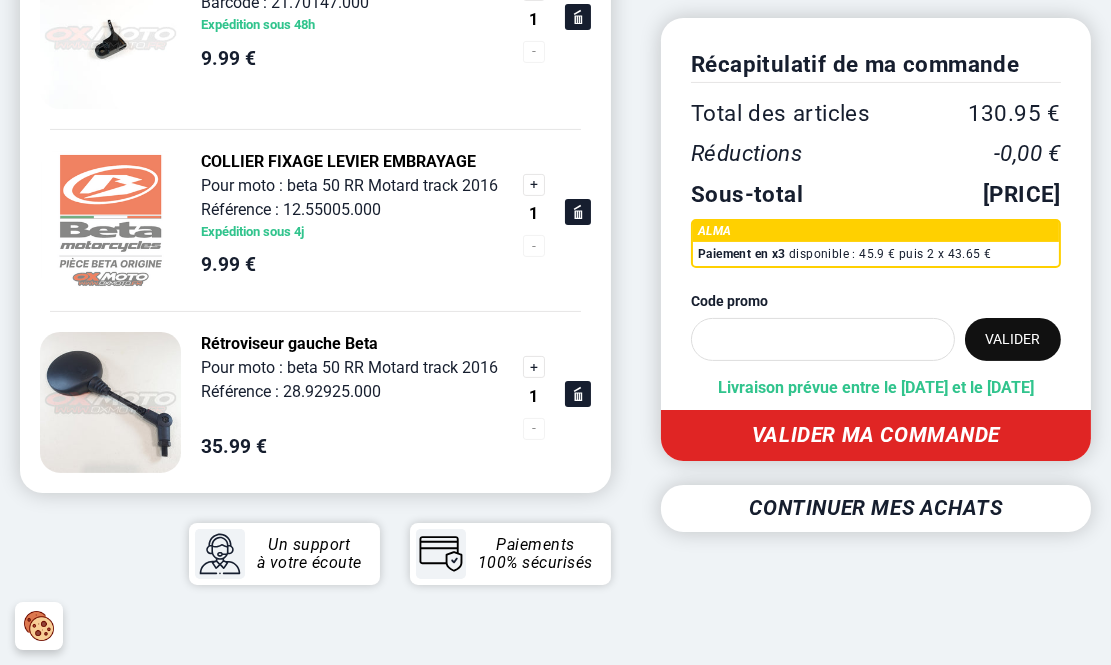 click on "Un support
à votre écoute" at bounding box center (315, 554) 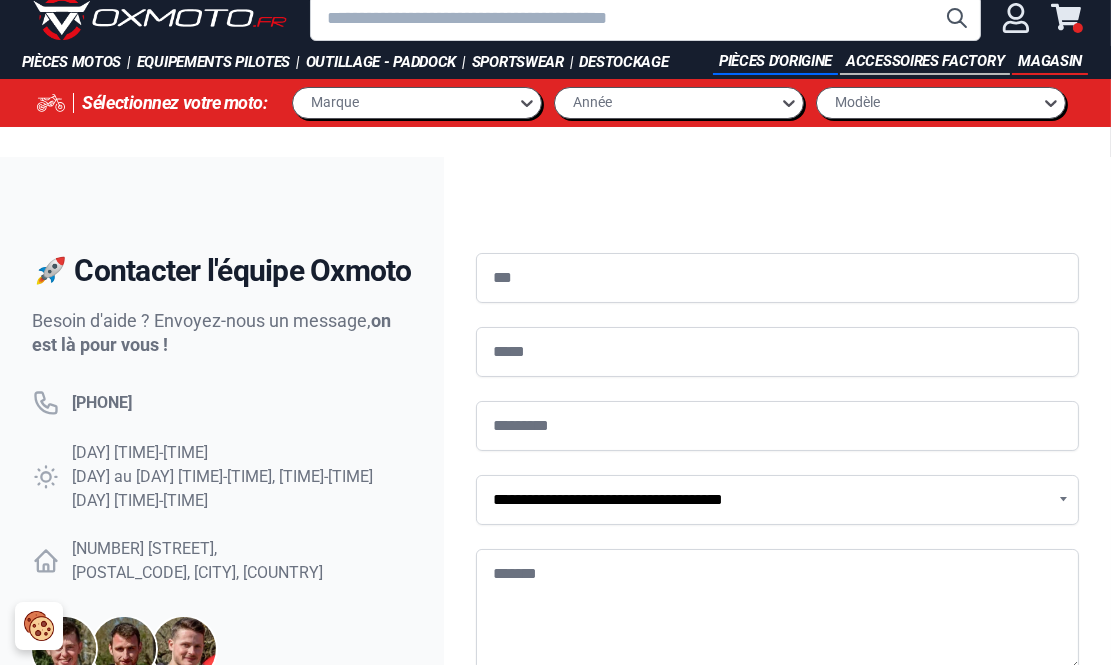 scroll, scrollTop: 0, scrollLeft: 0, axis: both 